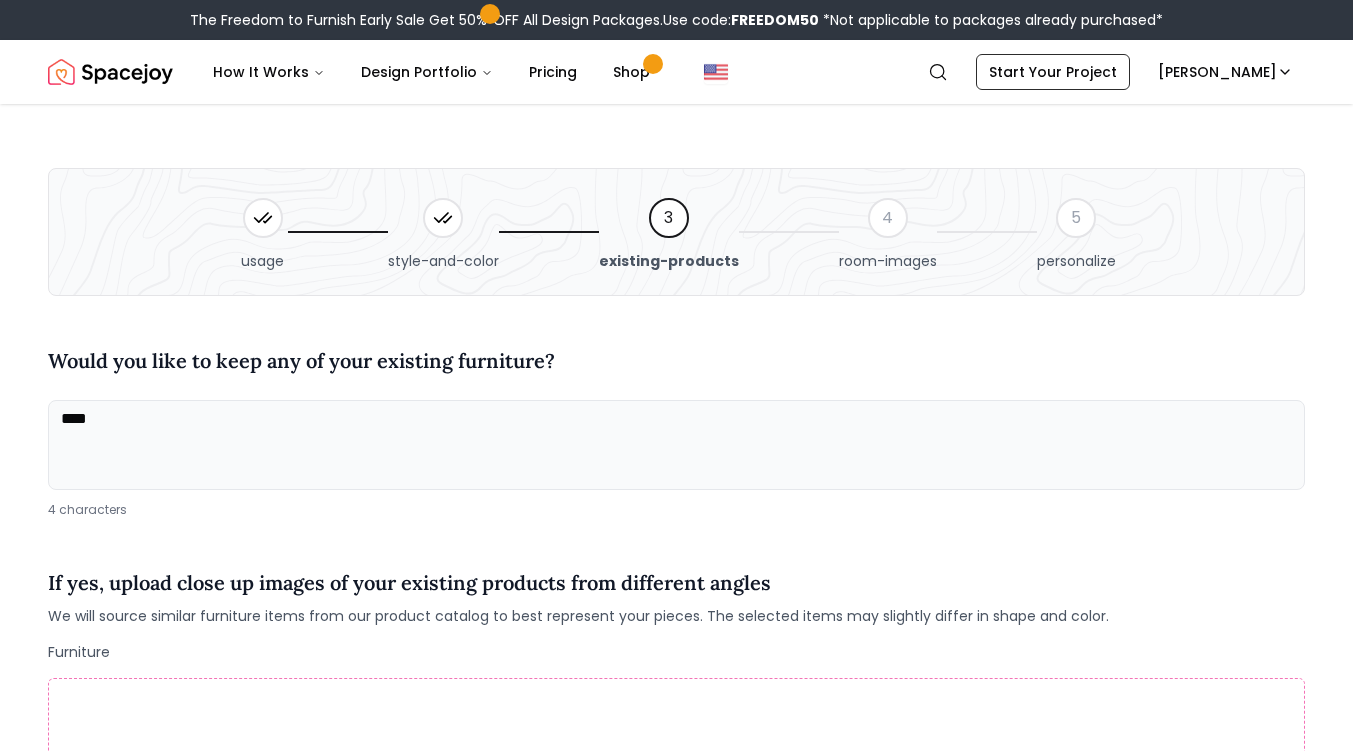 scroll, scrollTop: 0, scrollLeft: 0, axis: both 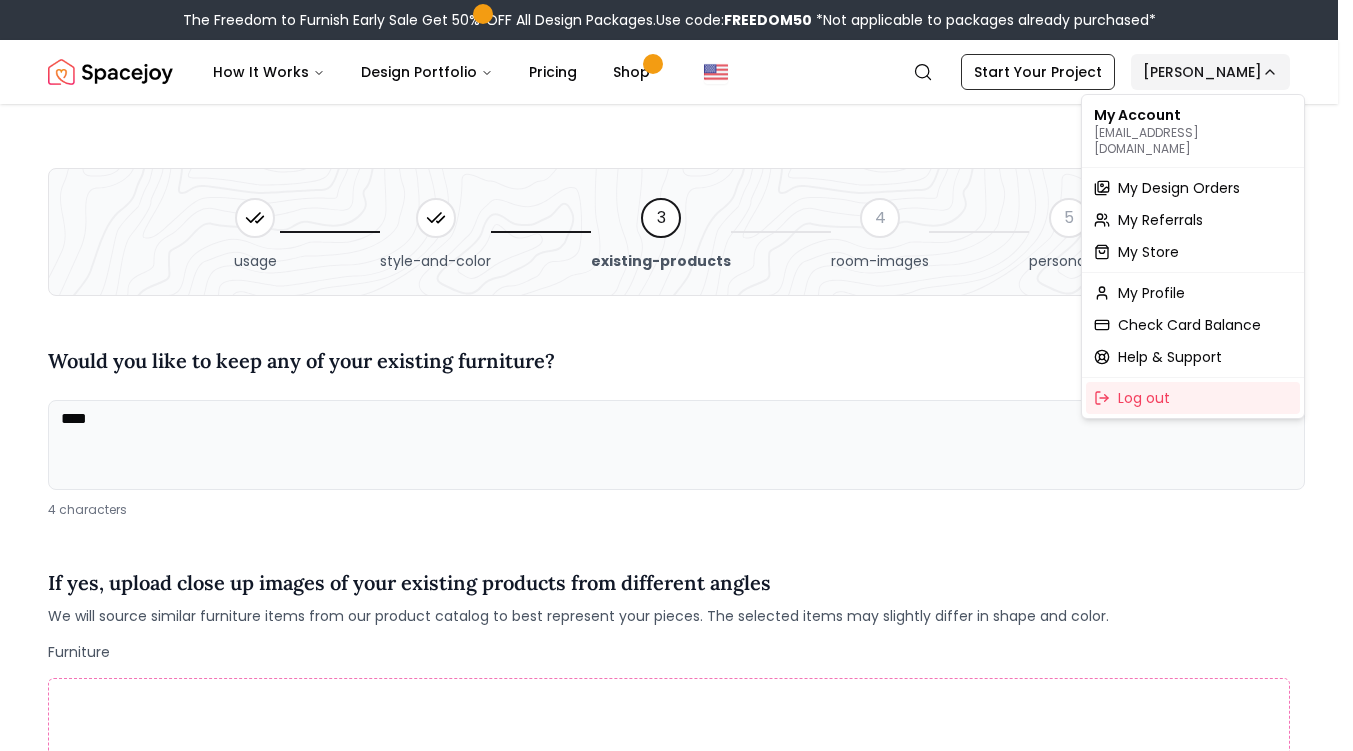 click on "**********" at bounding box center (676, 1391) 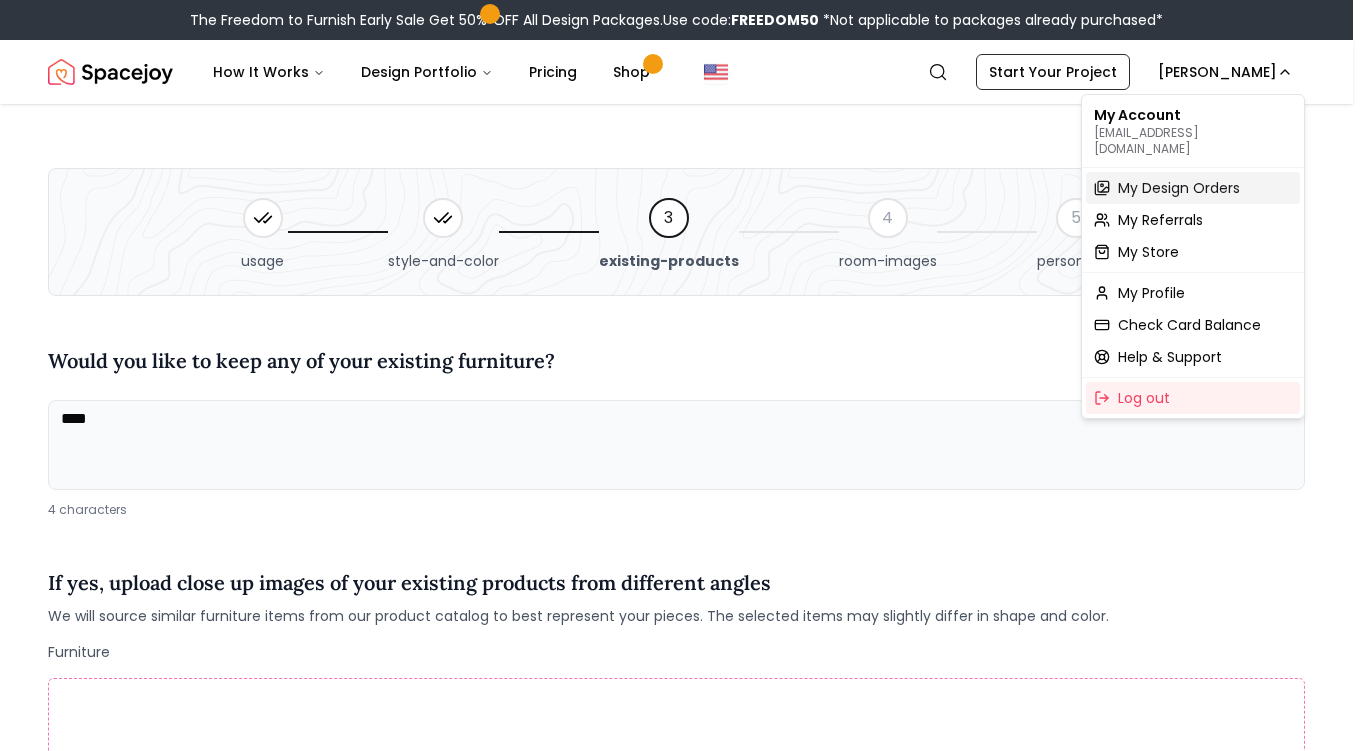 click on "My Design Orders" at bounding box center (1179, 188) 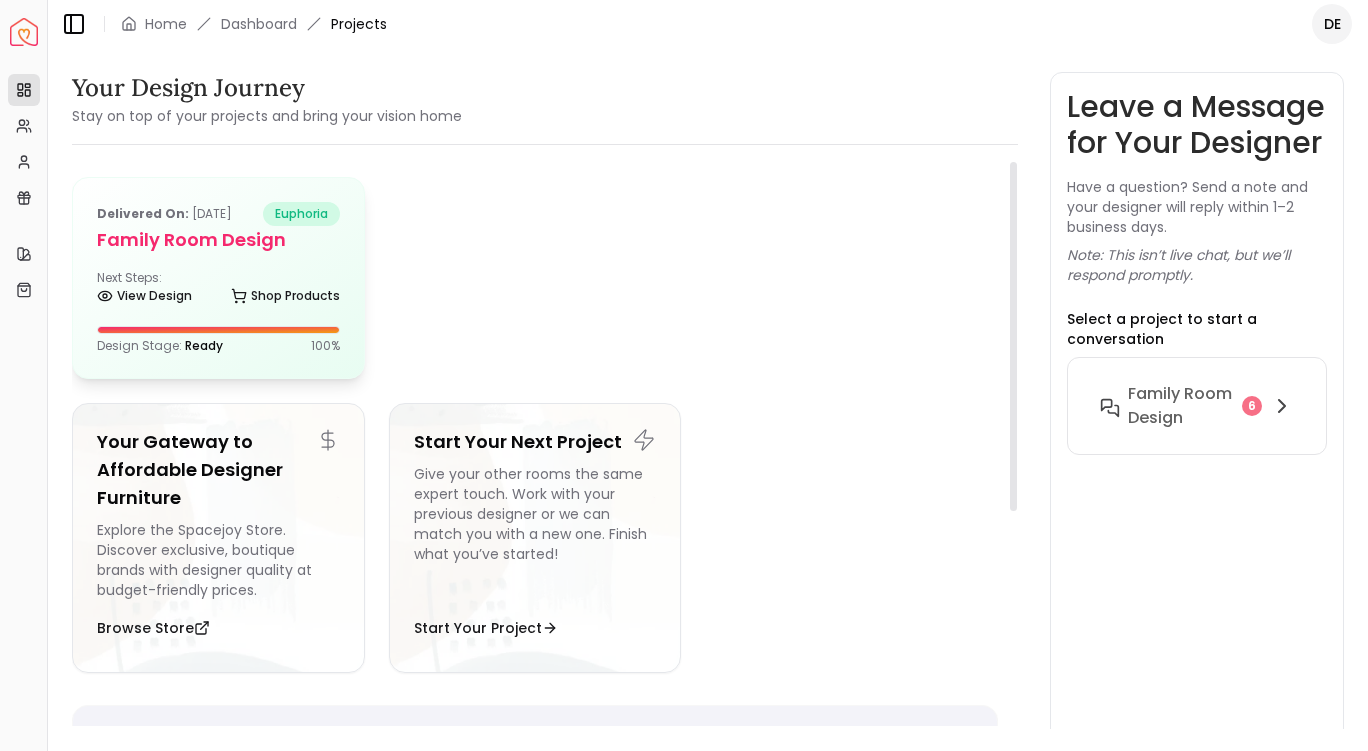 click on "Family Room design" at bounding box center [218, 240] 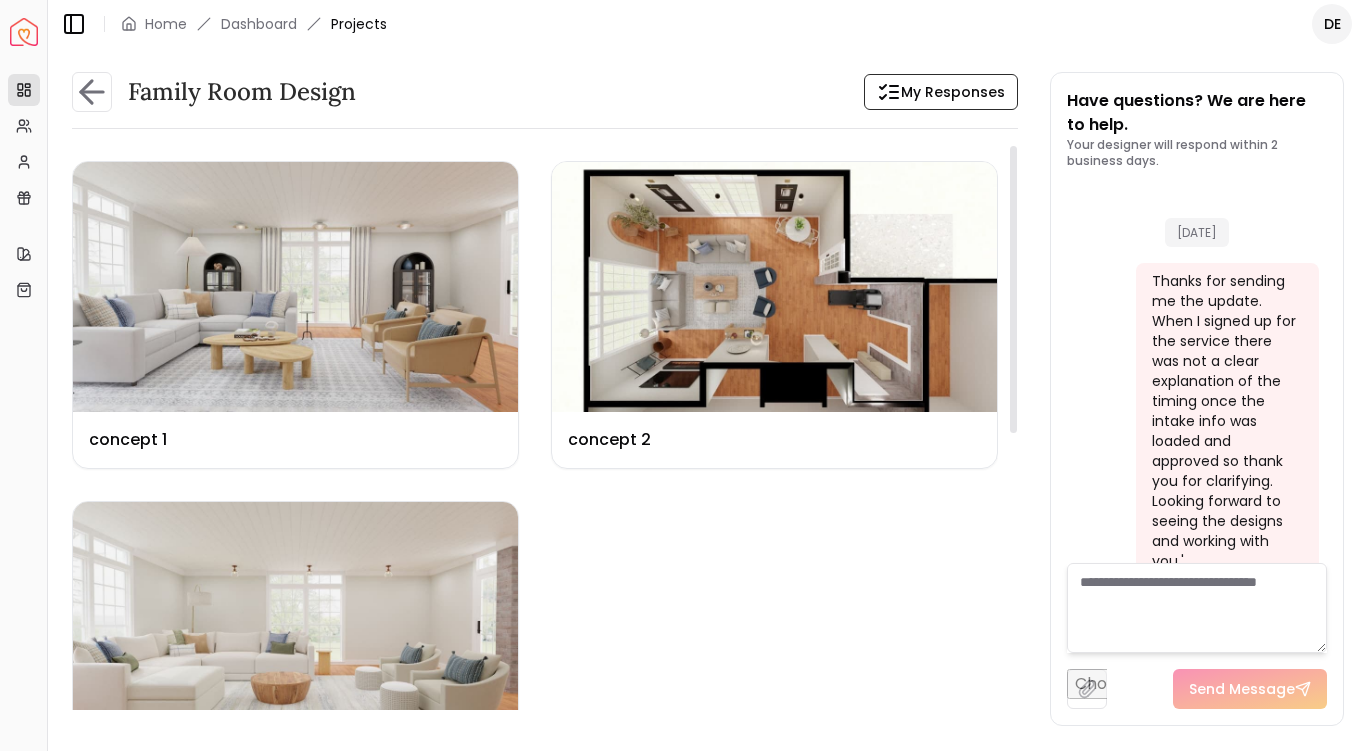scroll, scrollTop: 11822, scrollLeft: 0, axis: vertical 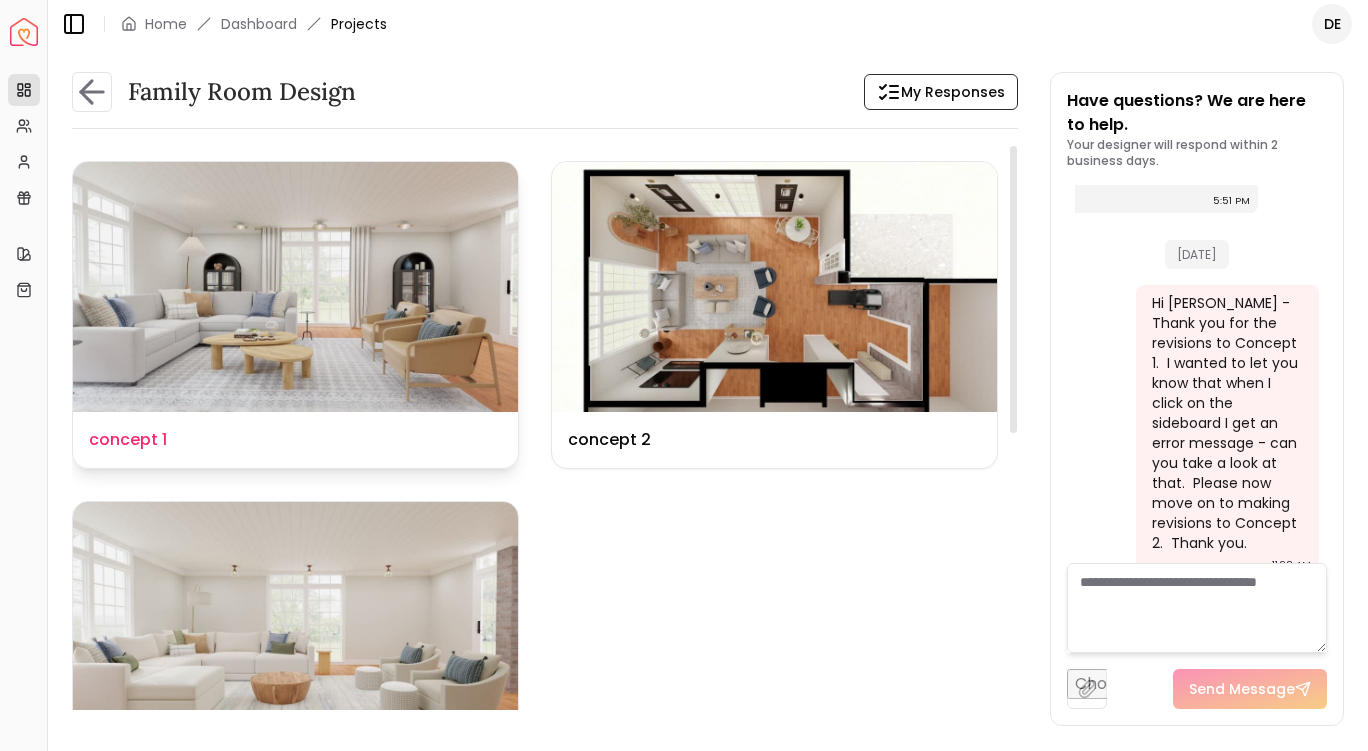 click at bounding box center (295, 287) 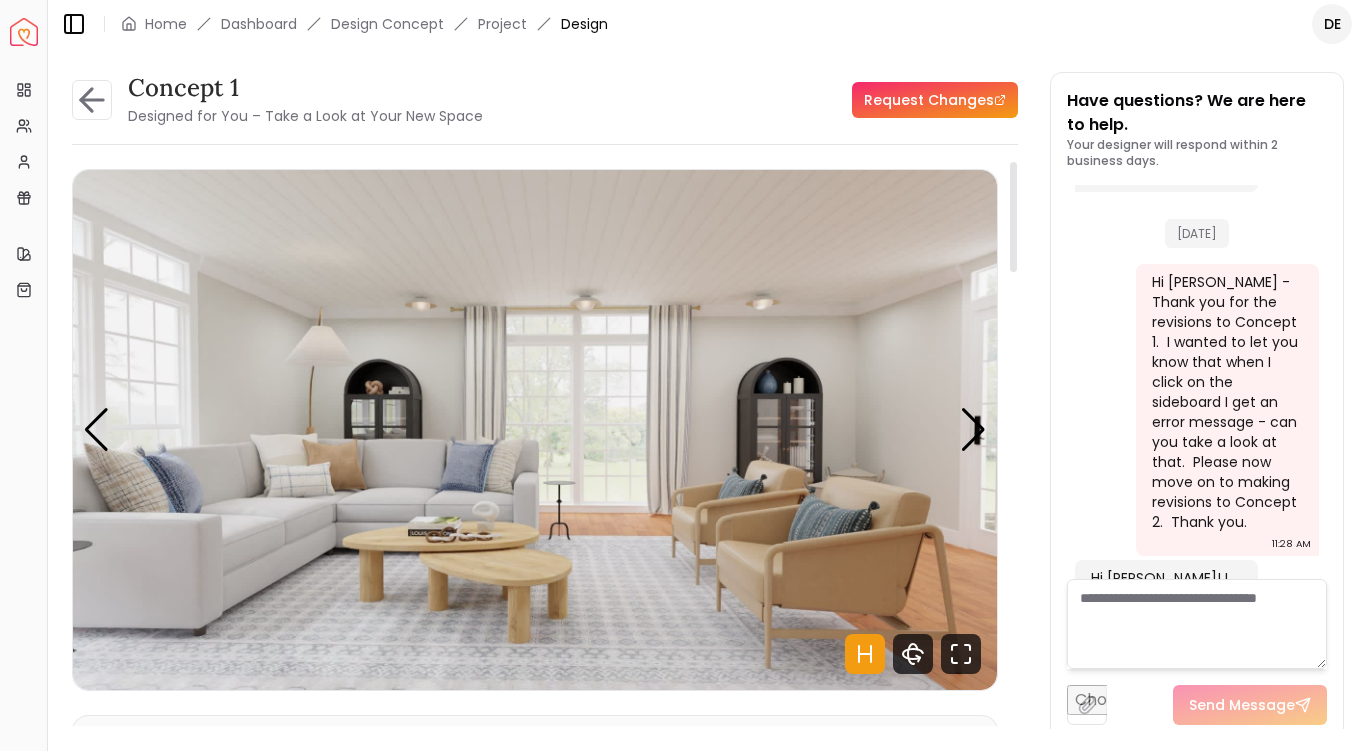 scroll, scrollTop: 11806, scrollLeft: 0, axis: vertical 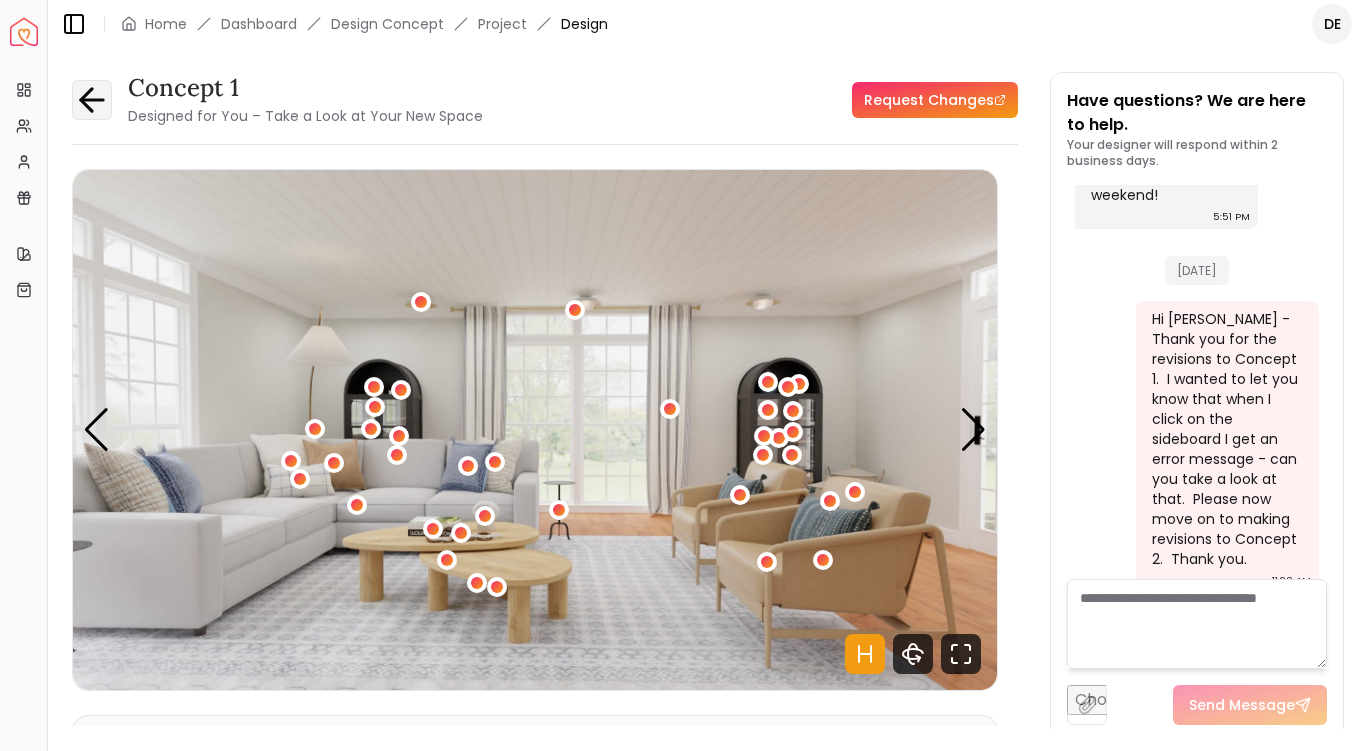 click 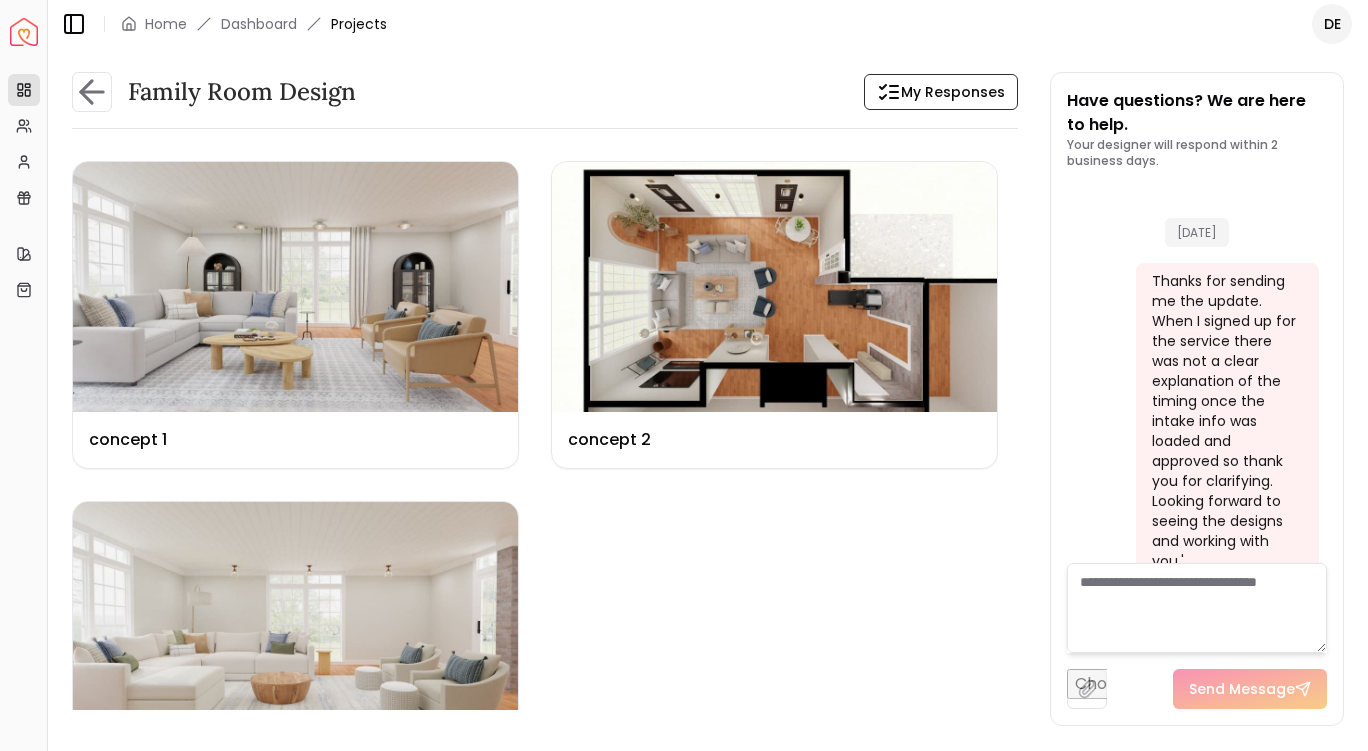 scroll, scrollTop: 11822, scrollLeft: 0, axis: vertical 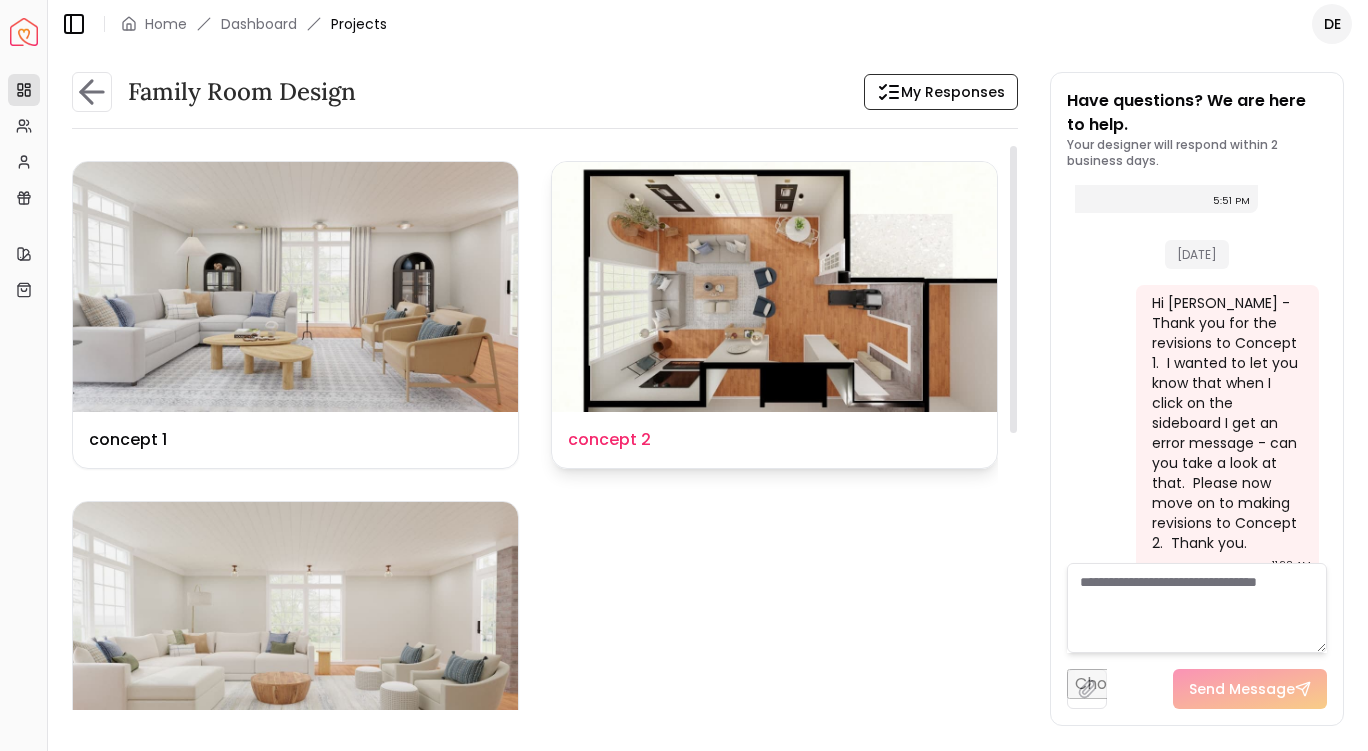 click at bounding box center [774, 287] 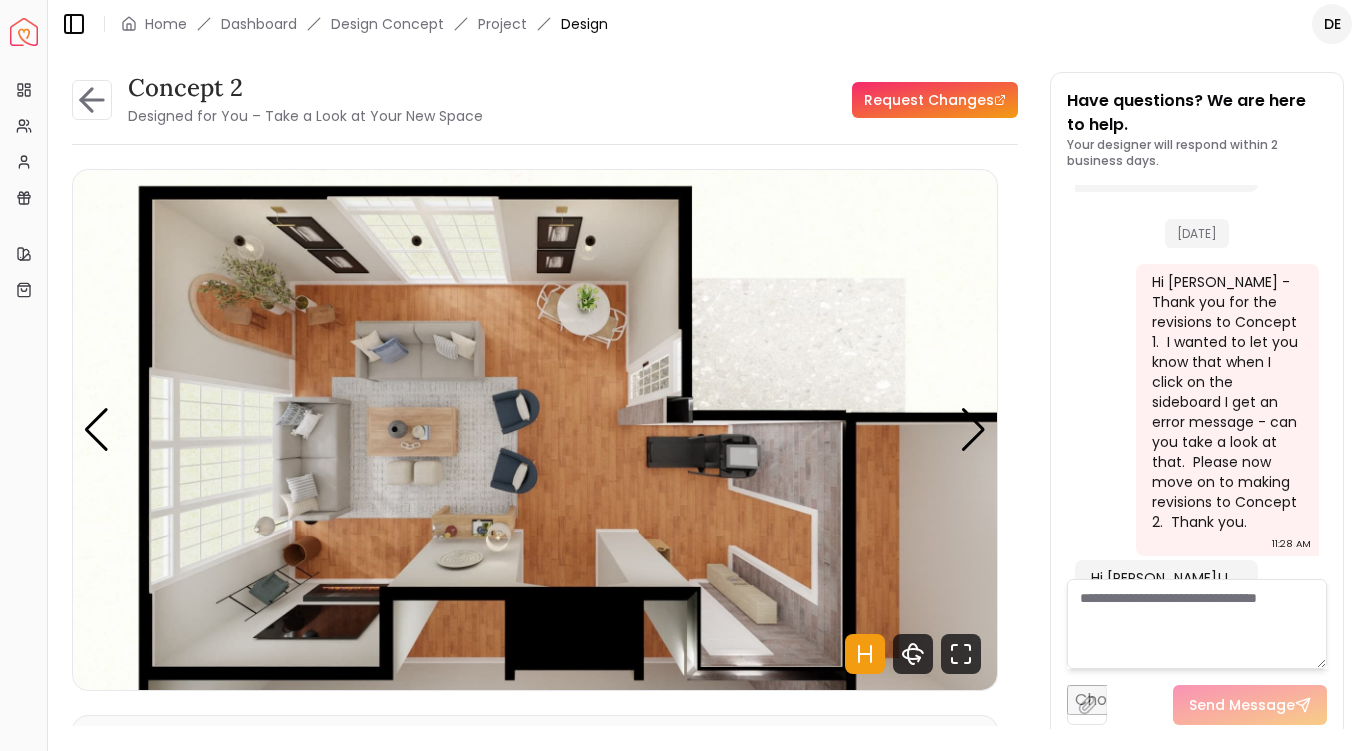 scroll, scrollTop: 11806, scrollLeft: 0, axis: vertical 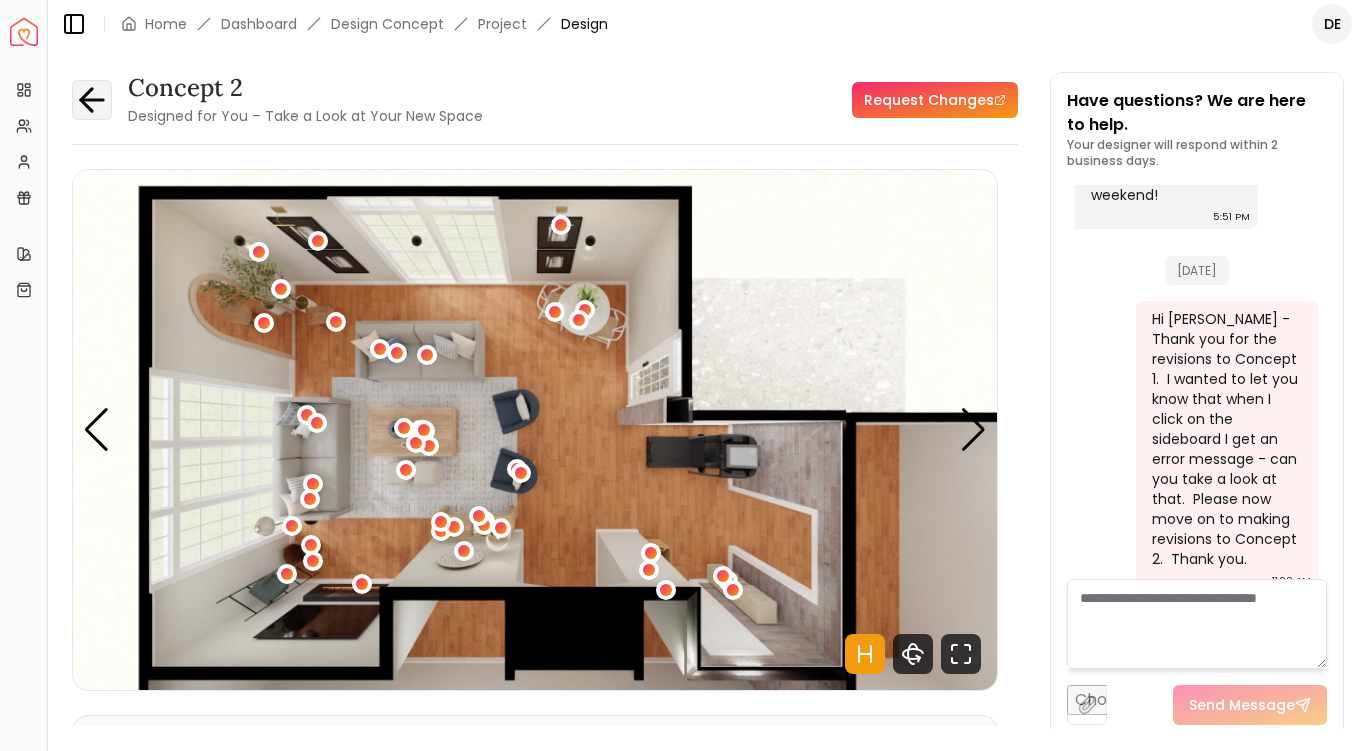 click 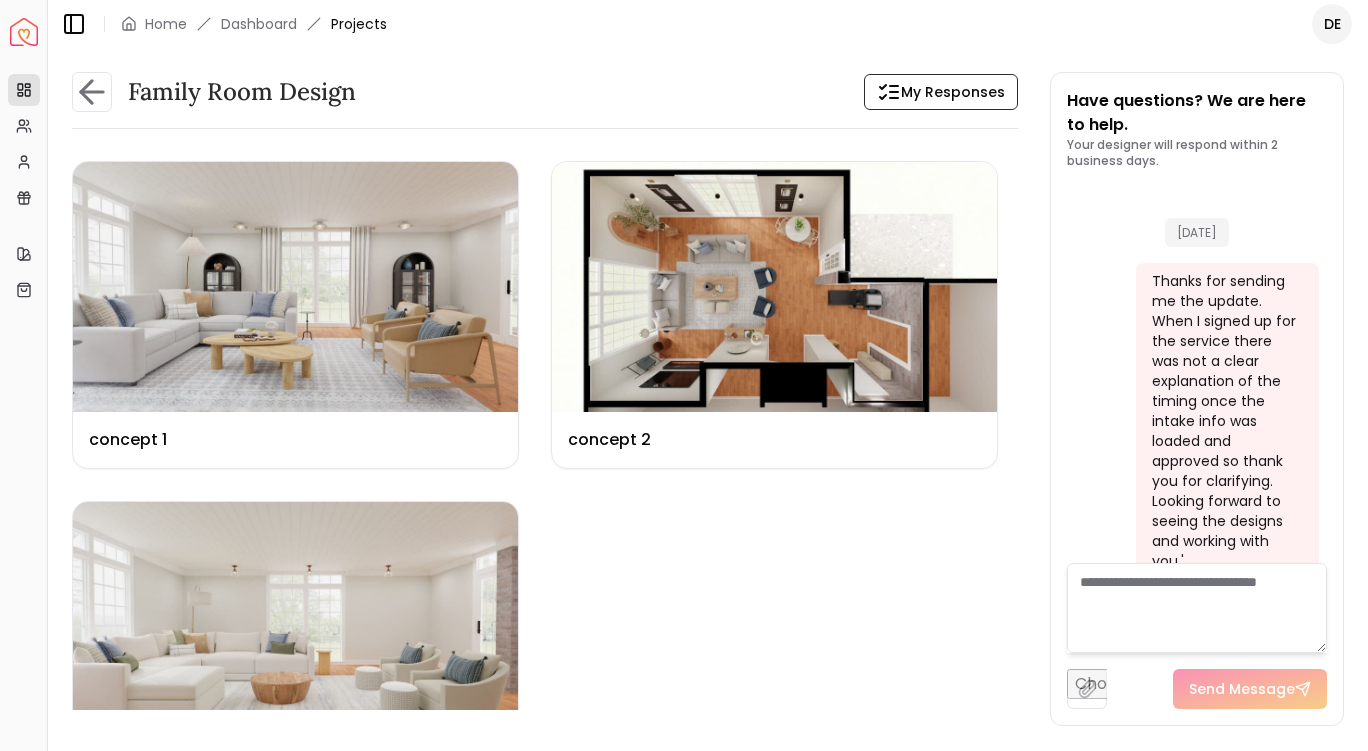 scroll, scrollTop: 11822, scrollLeft: 0, axis: vertical 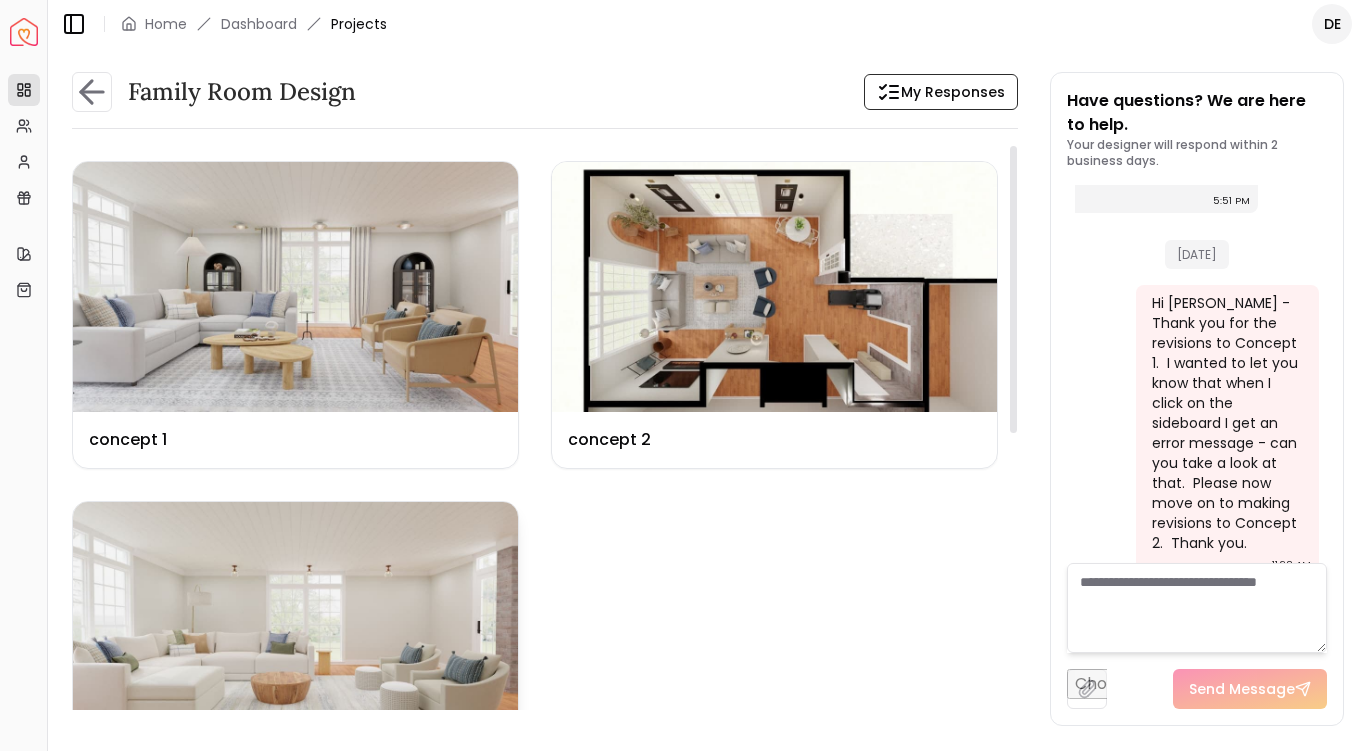 click at bounding box center (295, 627) 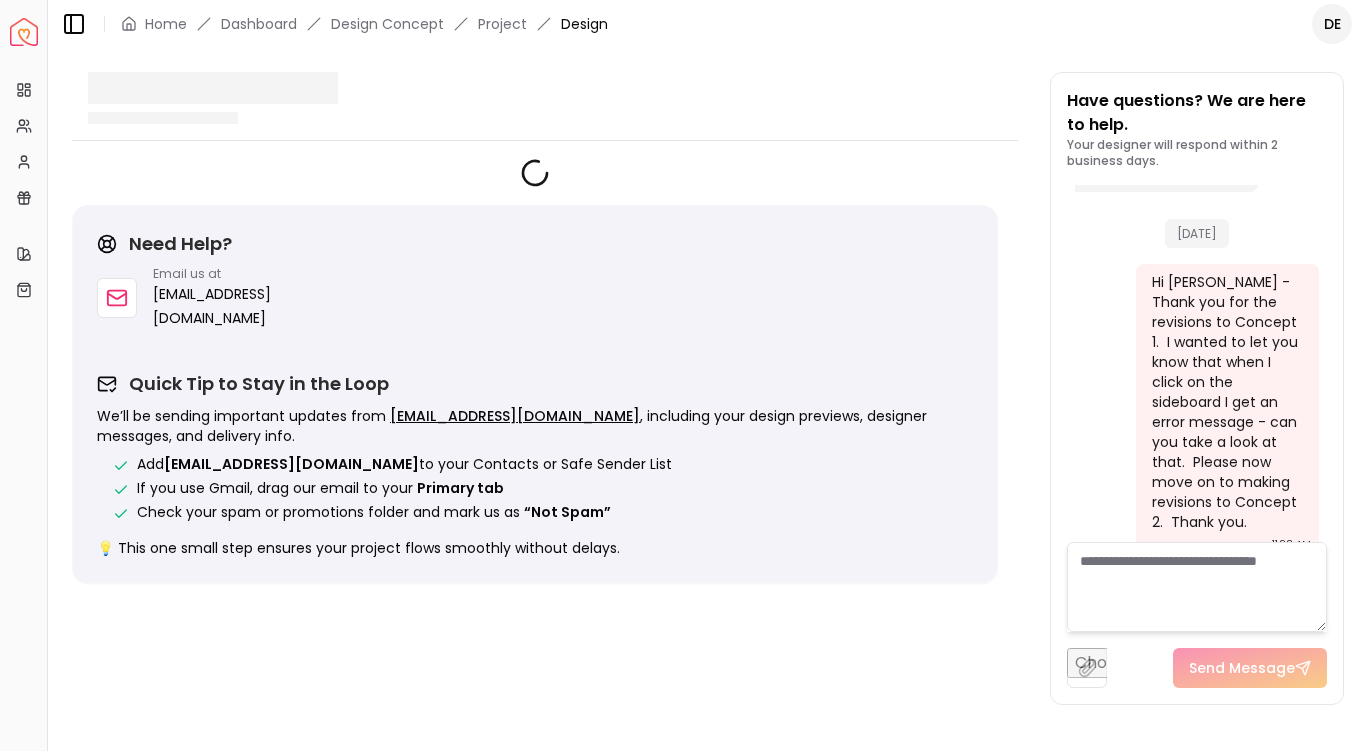 scroll, scrollTop: 11806, scrollLeft: 0, axis: vertical 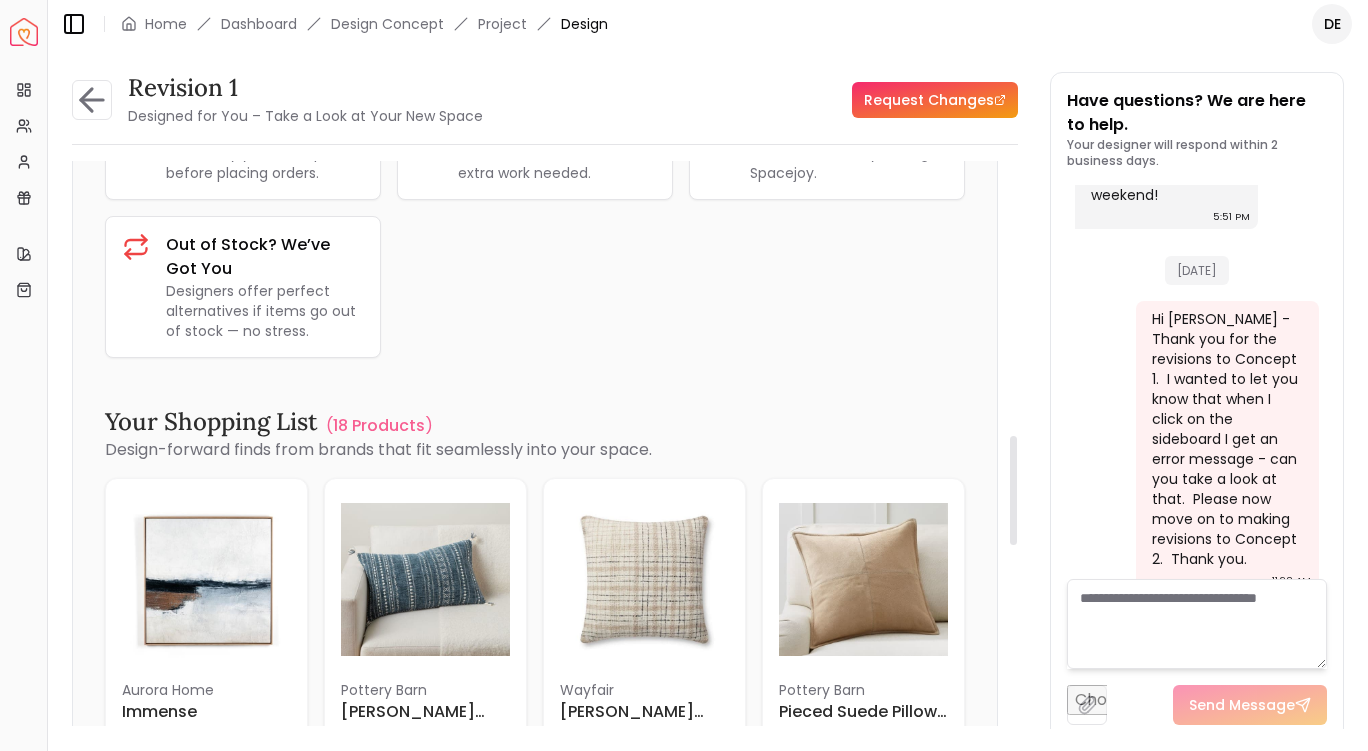 click at bounding box center [1013, 451] 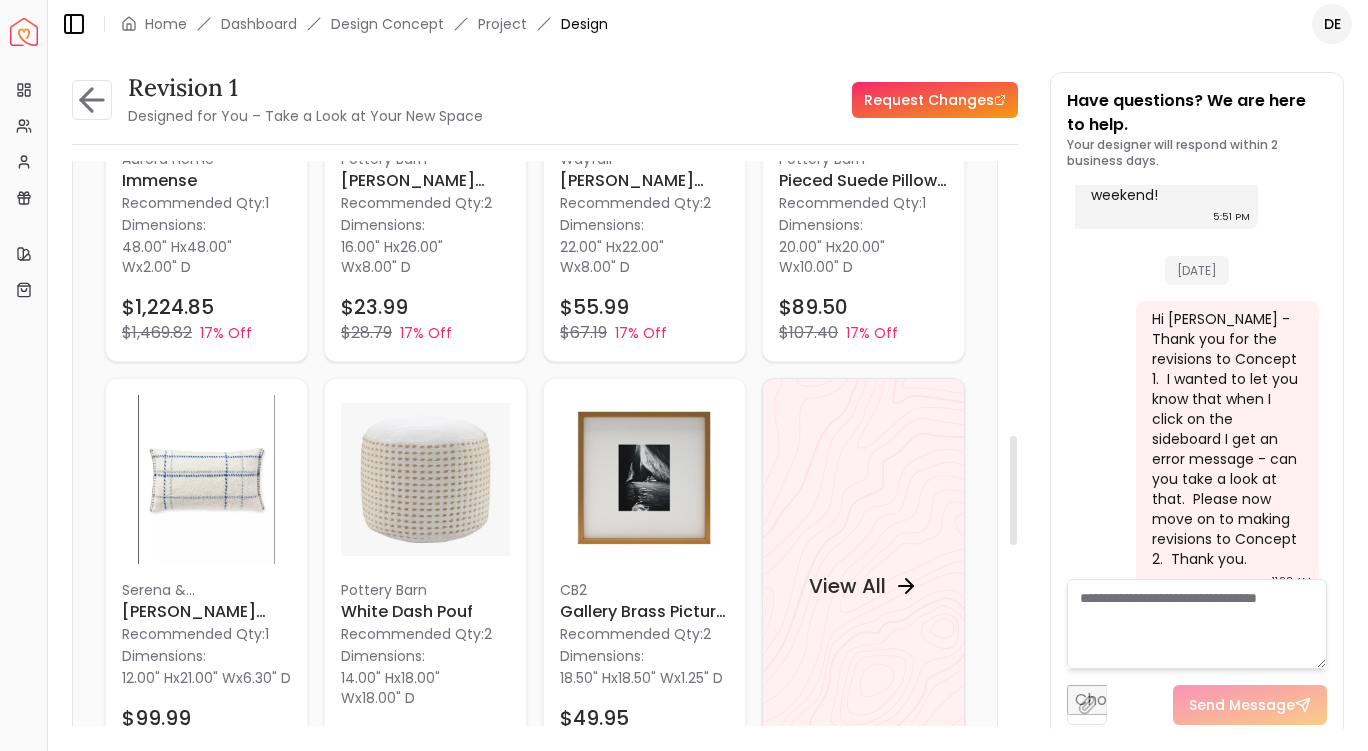 click at bounding box center (1013, 451) 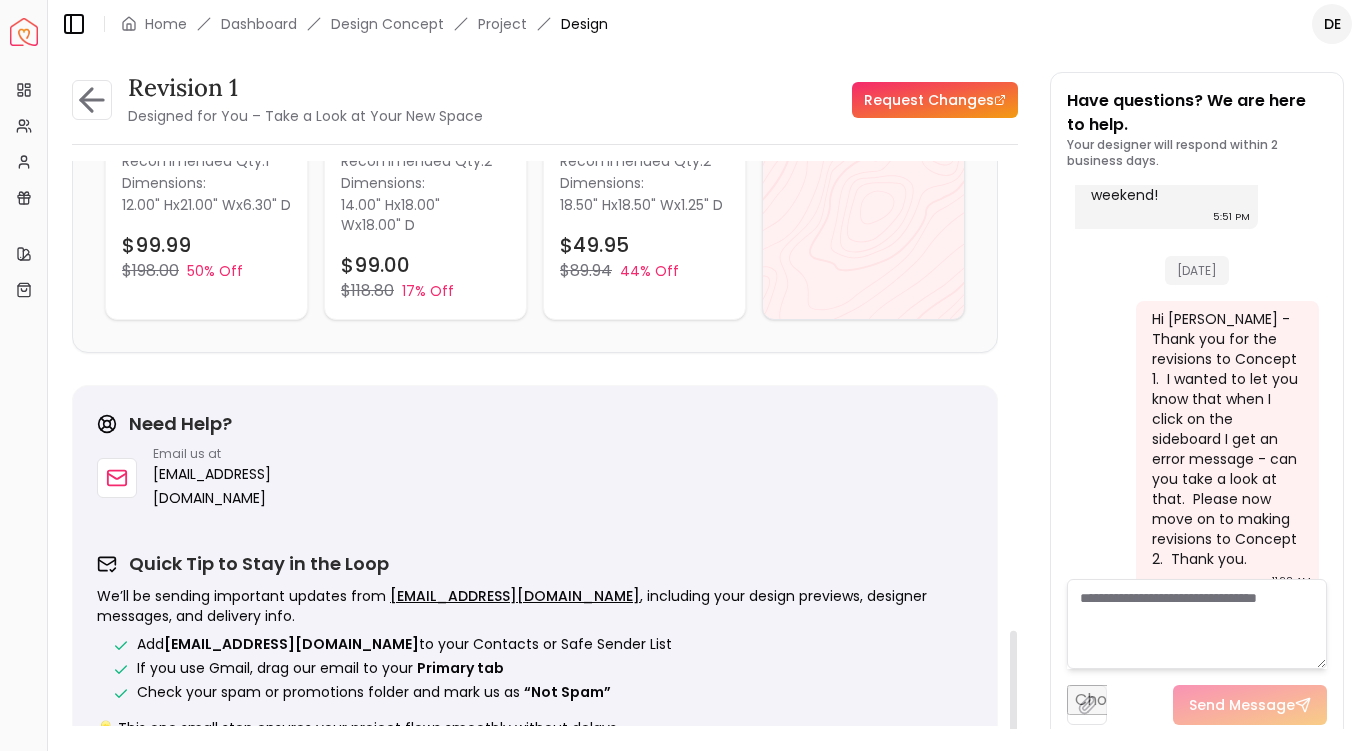 scroll, scrollTop: 2439, scrollLeft: 0, axis: vertical 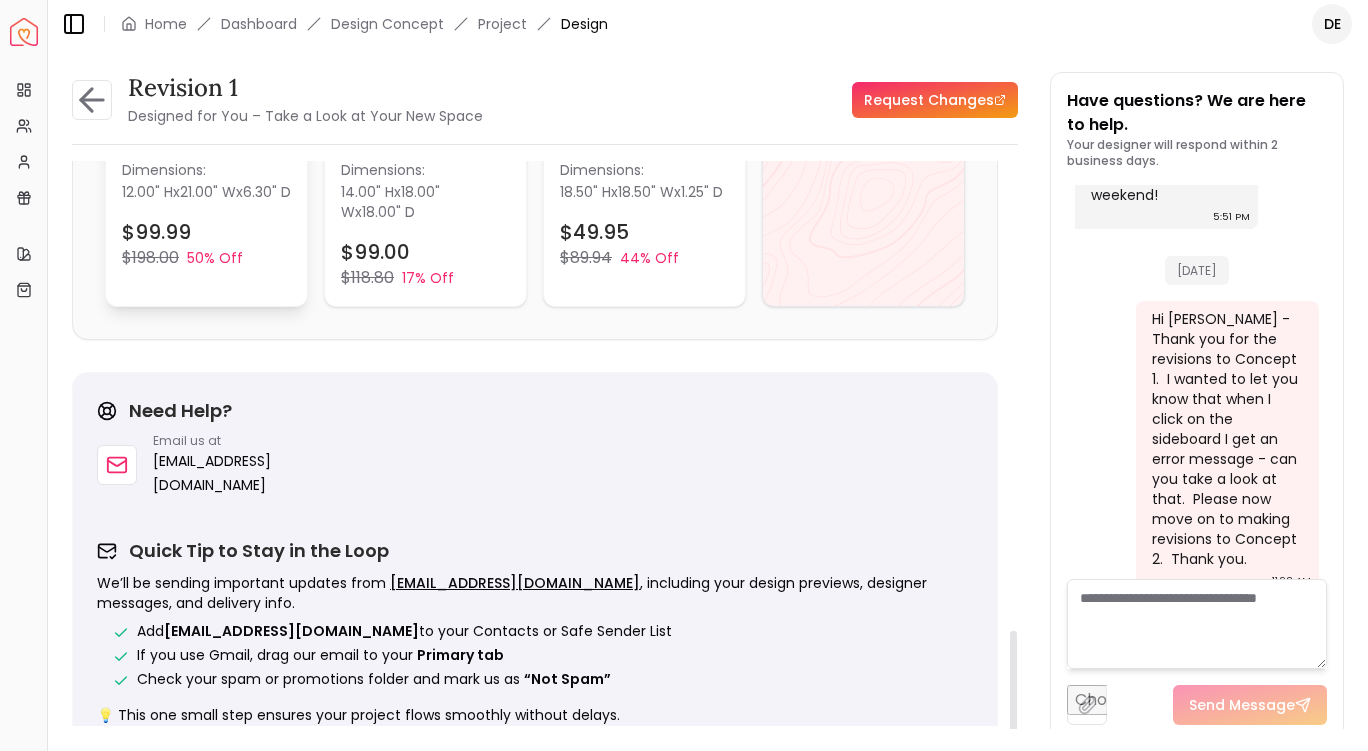 click on "Dimensions:" at bounding box center (164, 170) 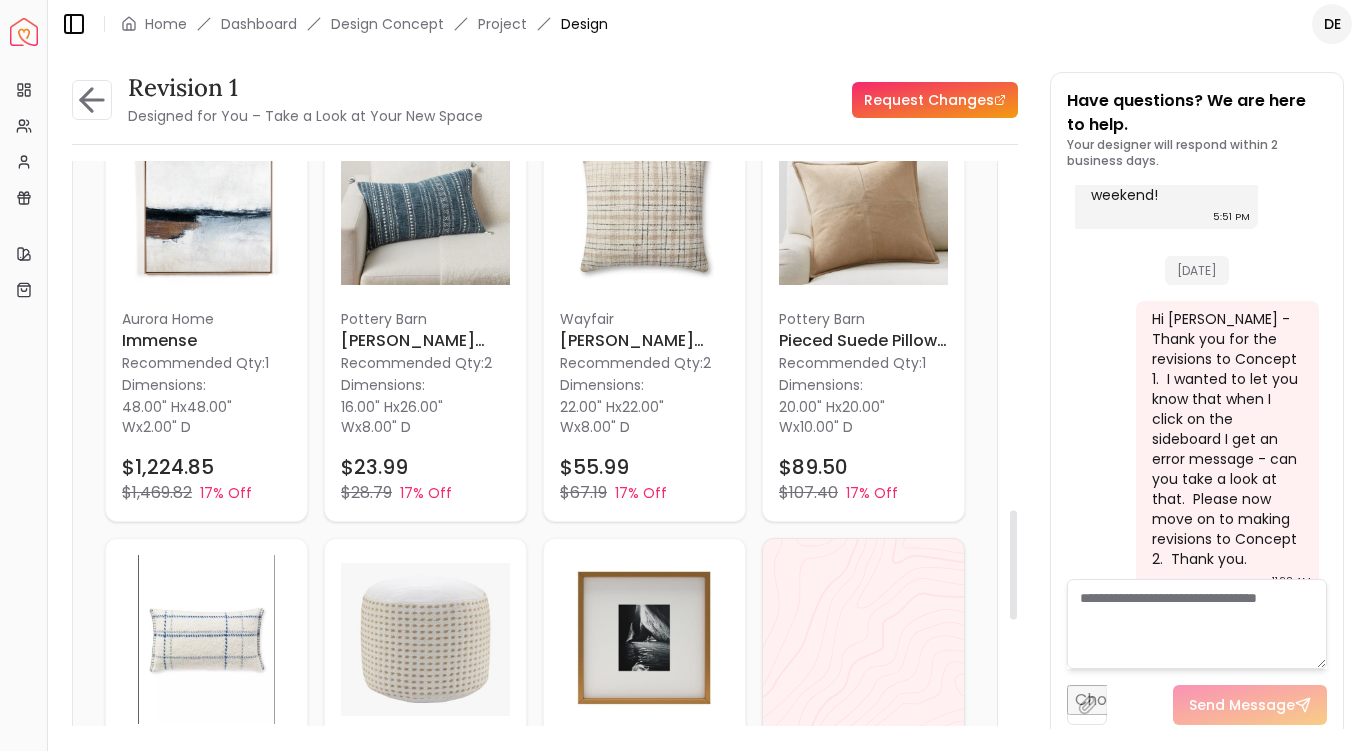 scroll, scrollTop: 1906, scrollLeft: 0, axis: vertical 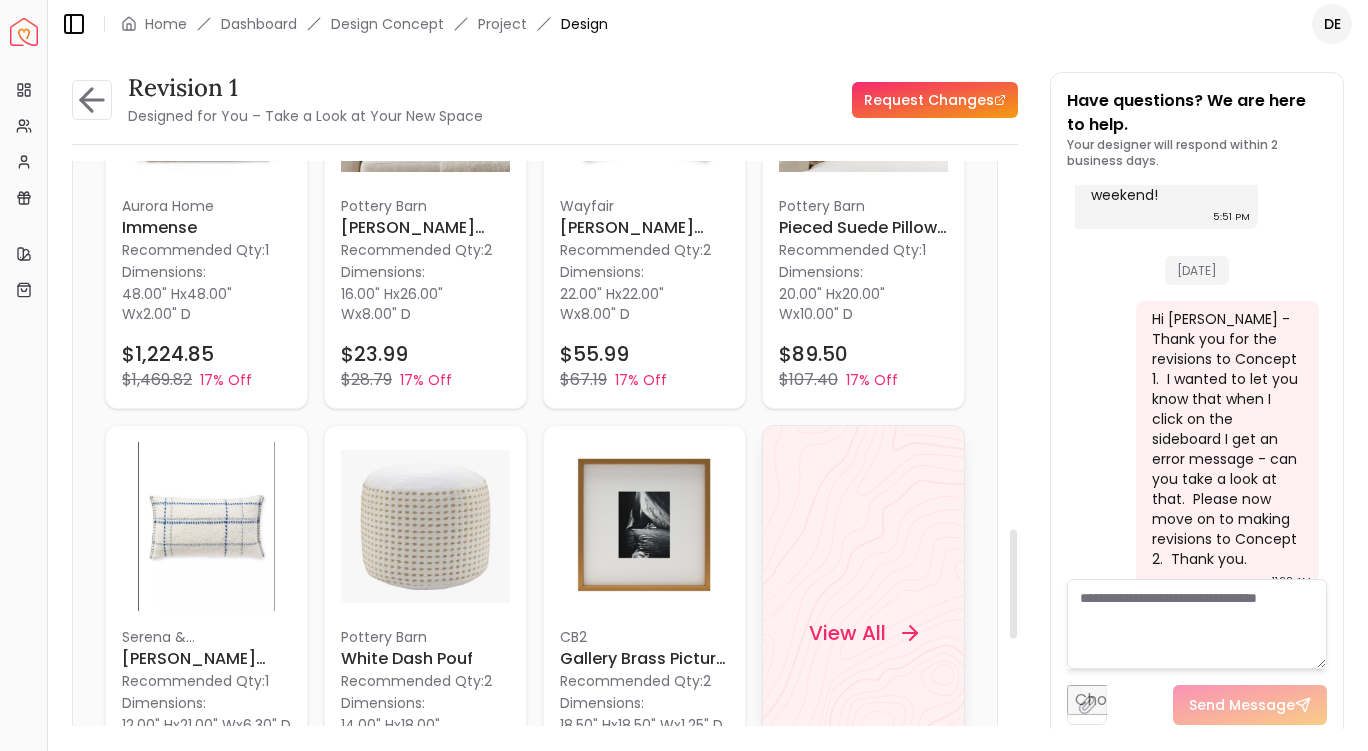 click on "View All" at bounding box center (847, 632) 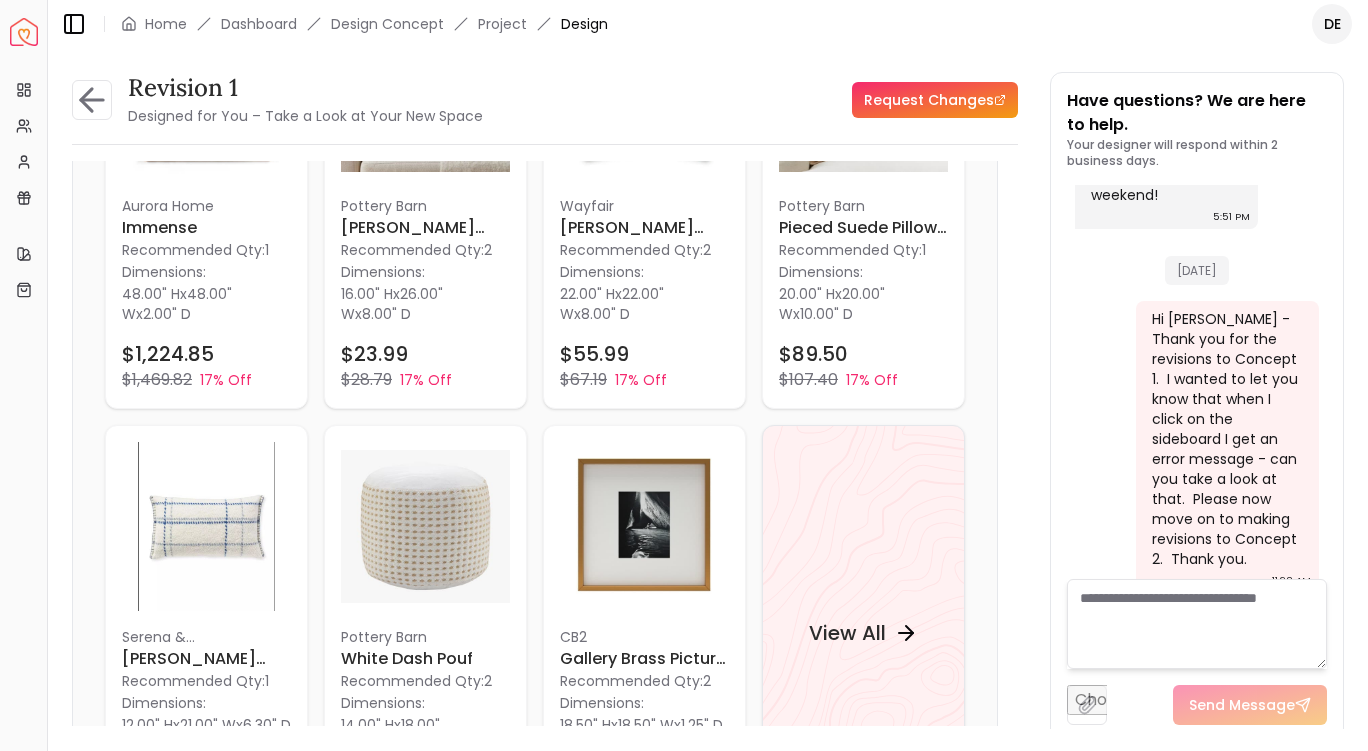 click at bounding box center [1197, 624] 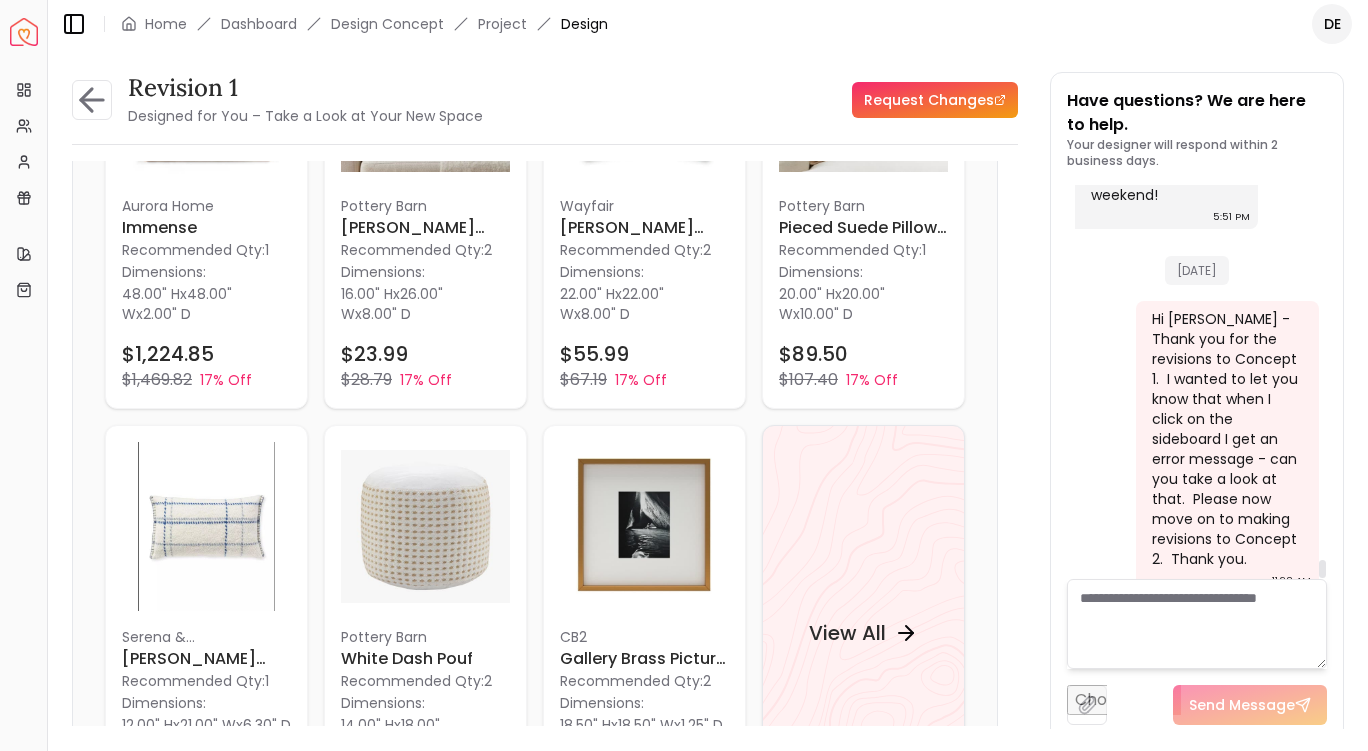 click at bounding box center [1197, 624] 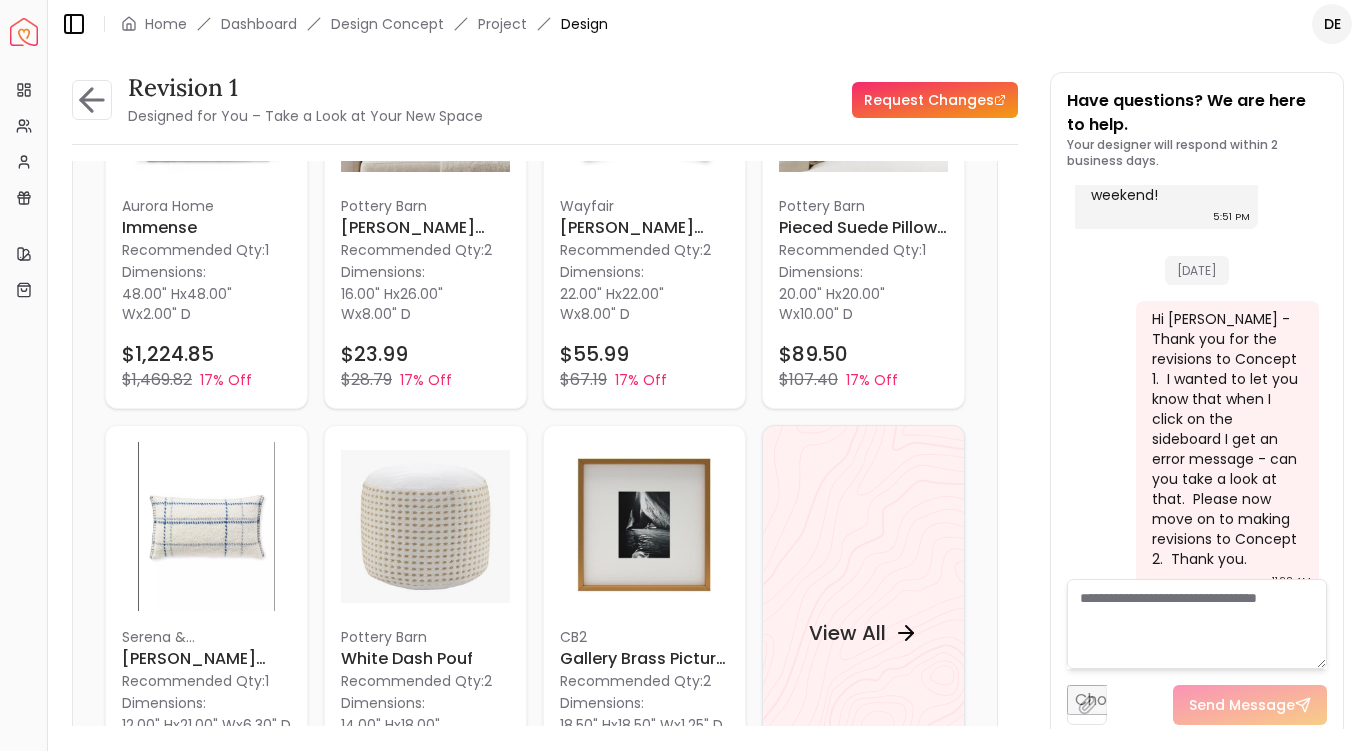 click at bounding box center [1087, 705] 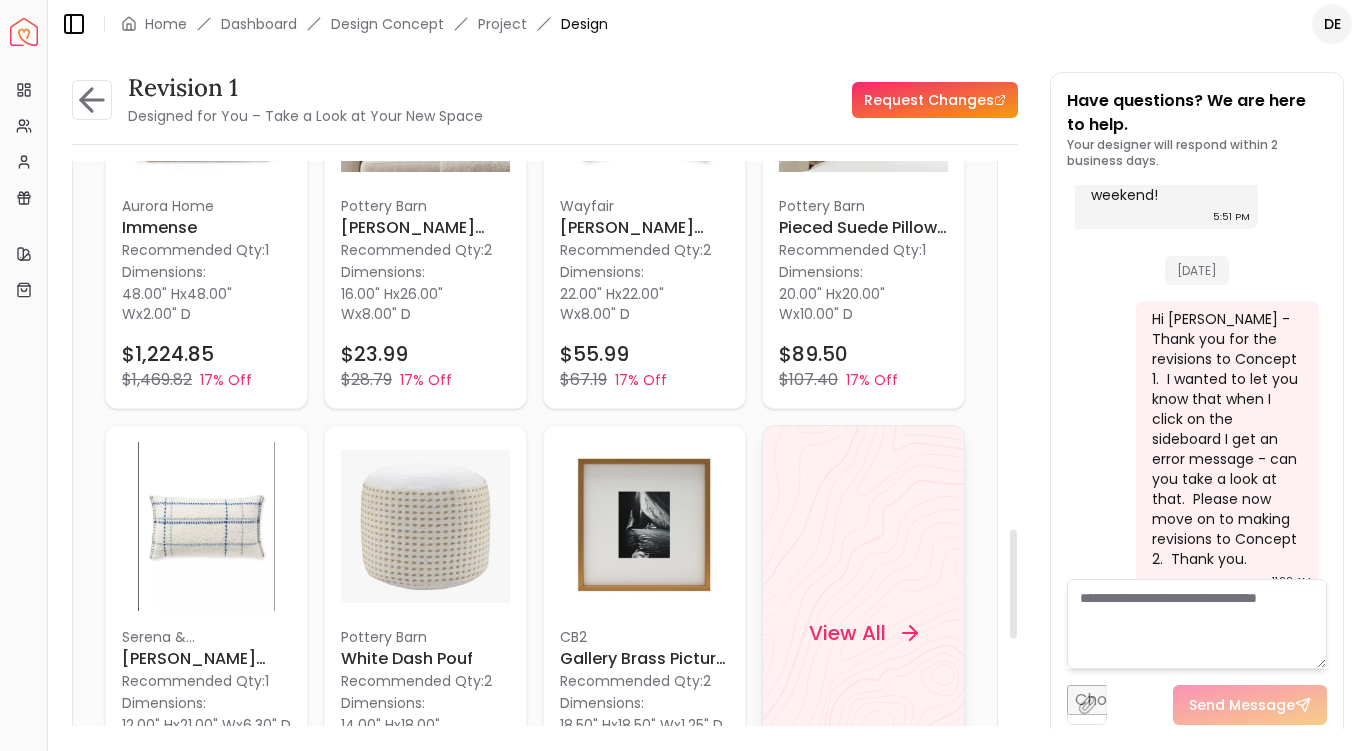 click on "View All" at bounding box center [847, 632] 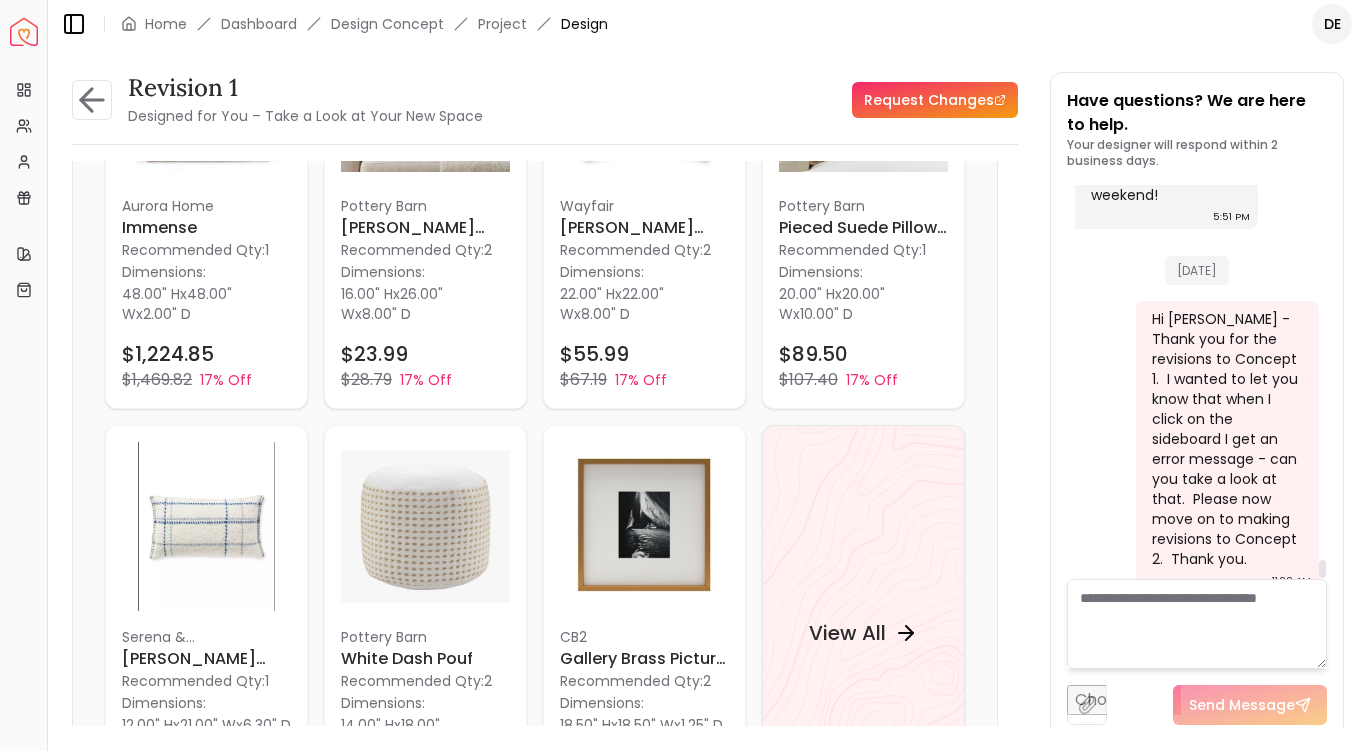 click at bounding box center [1197, 624] 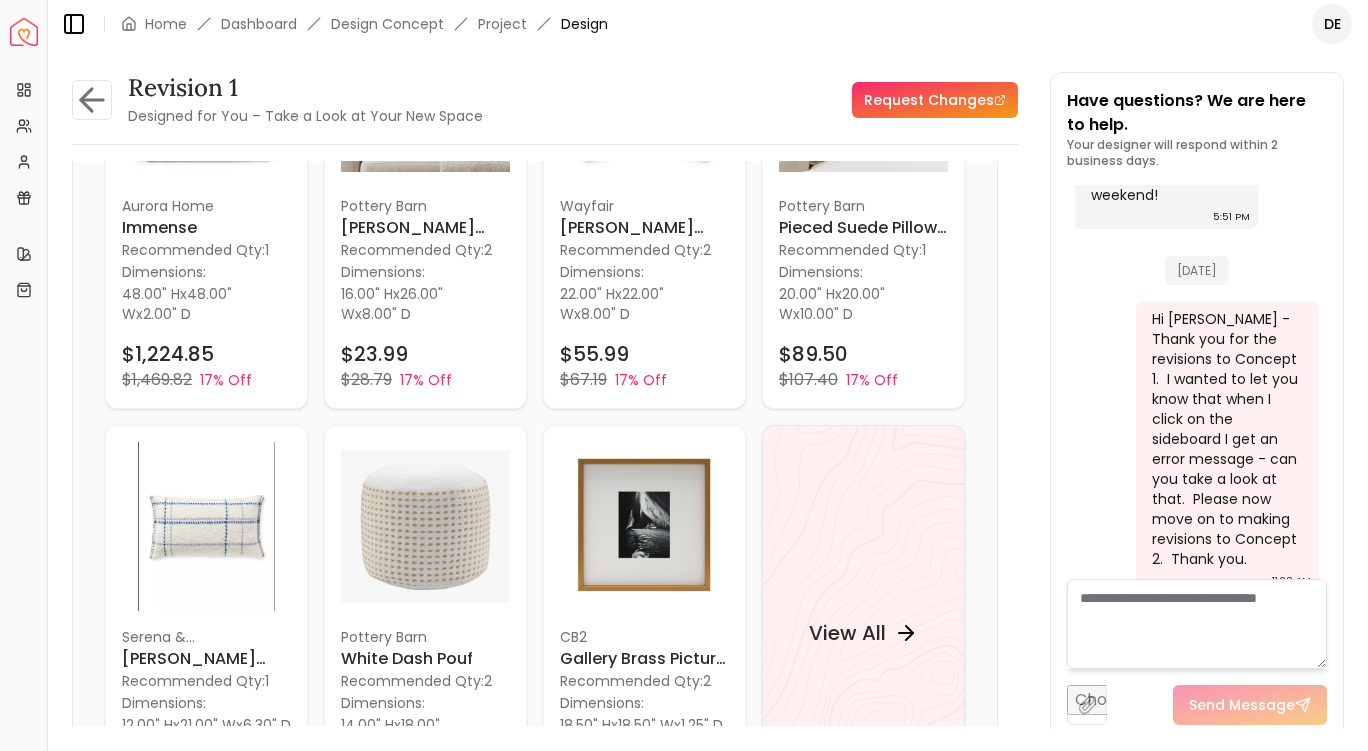 paste on "**********" 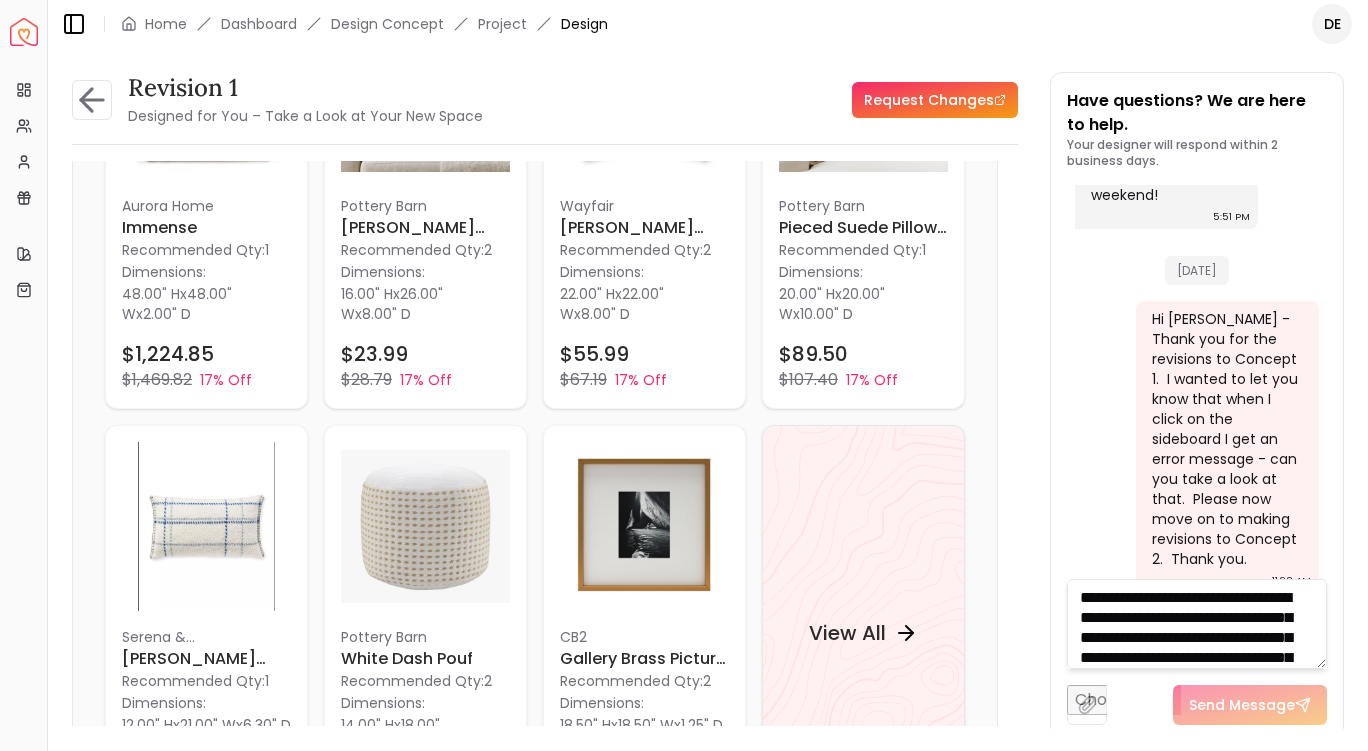 scroll, scrollTop: 41, scrollLeft: 0, axis: vertical 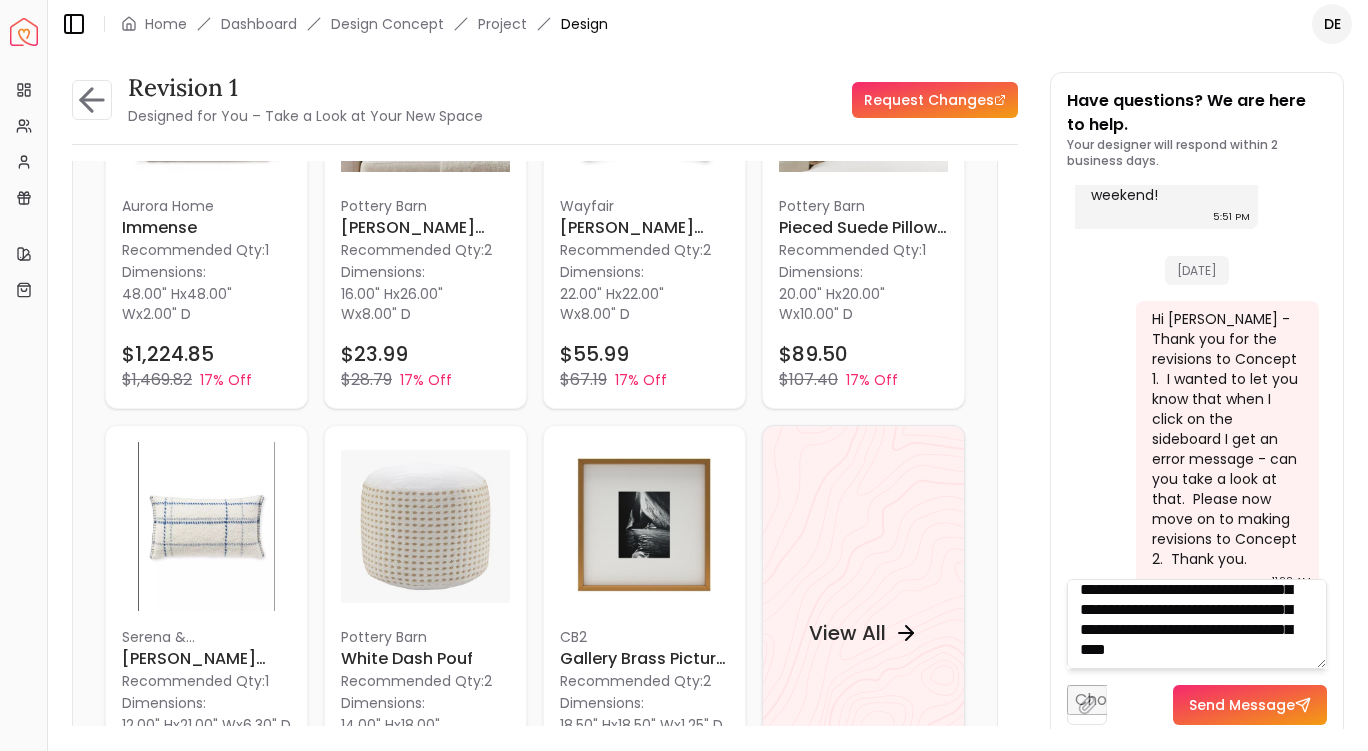 type on "**********" 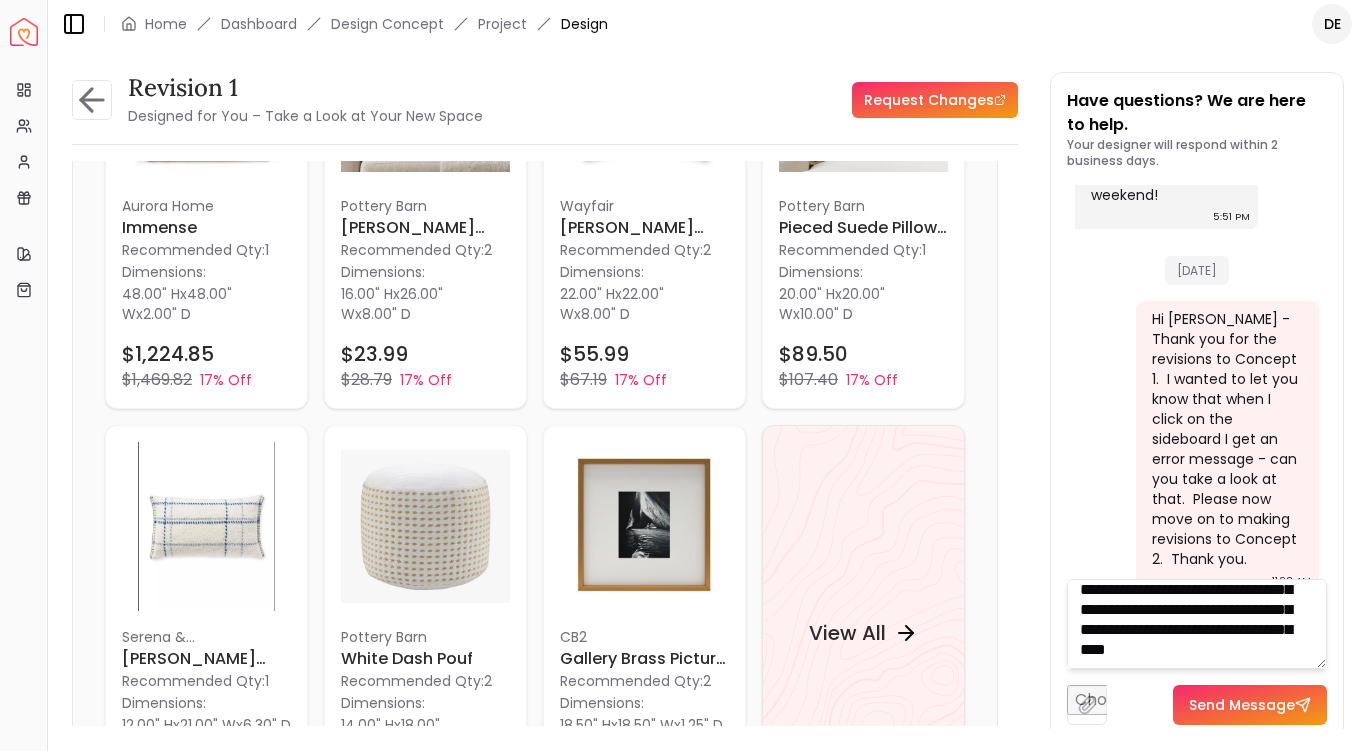click on "Send Message" at bounding box center (1250, 705) 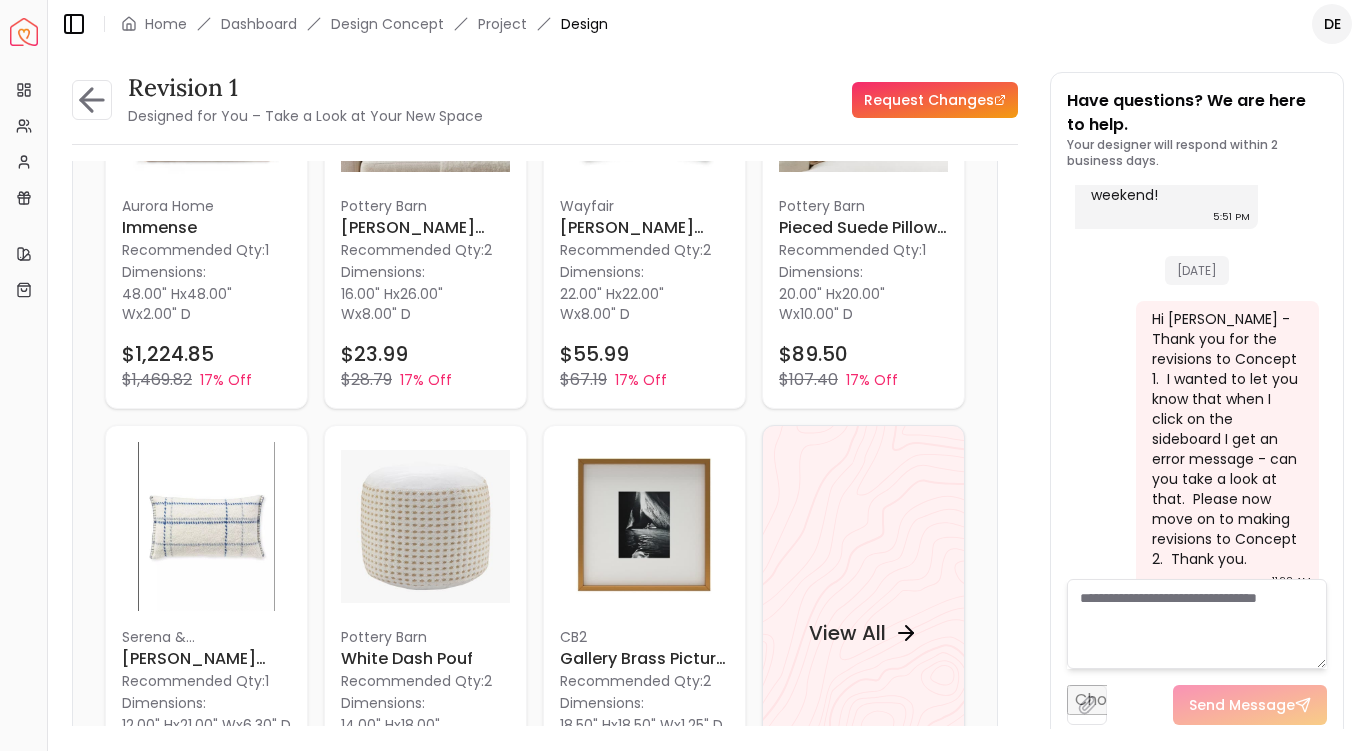 scroll, scrollTop: 0, scrollLeft: 0, axis: both 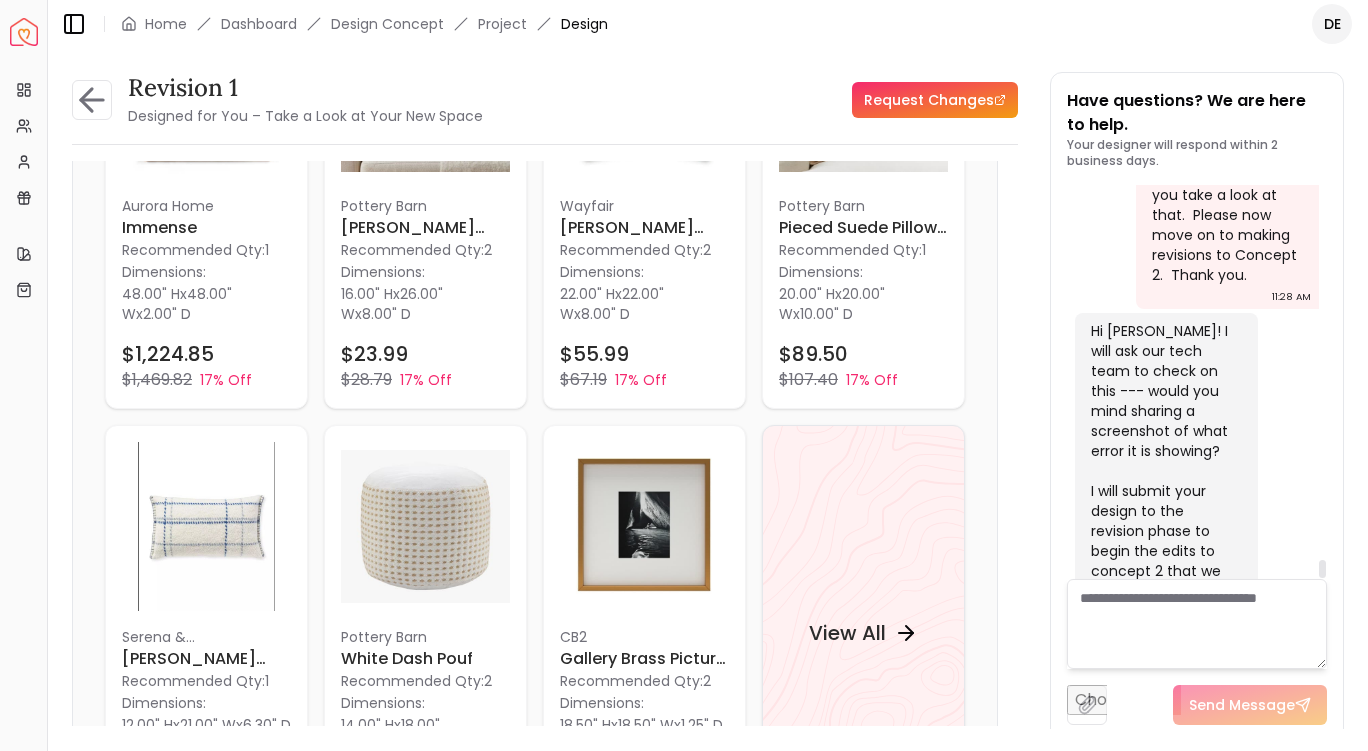 click on "[DOMAIN_NAME][URL][PERSON_NAME]" at bounding box center [1224, 725] 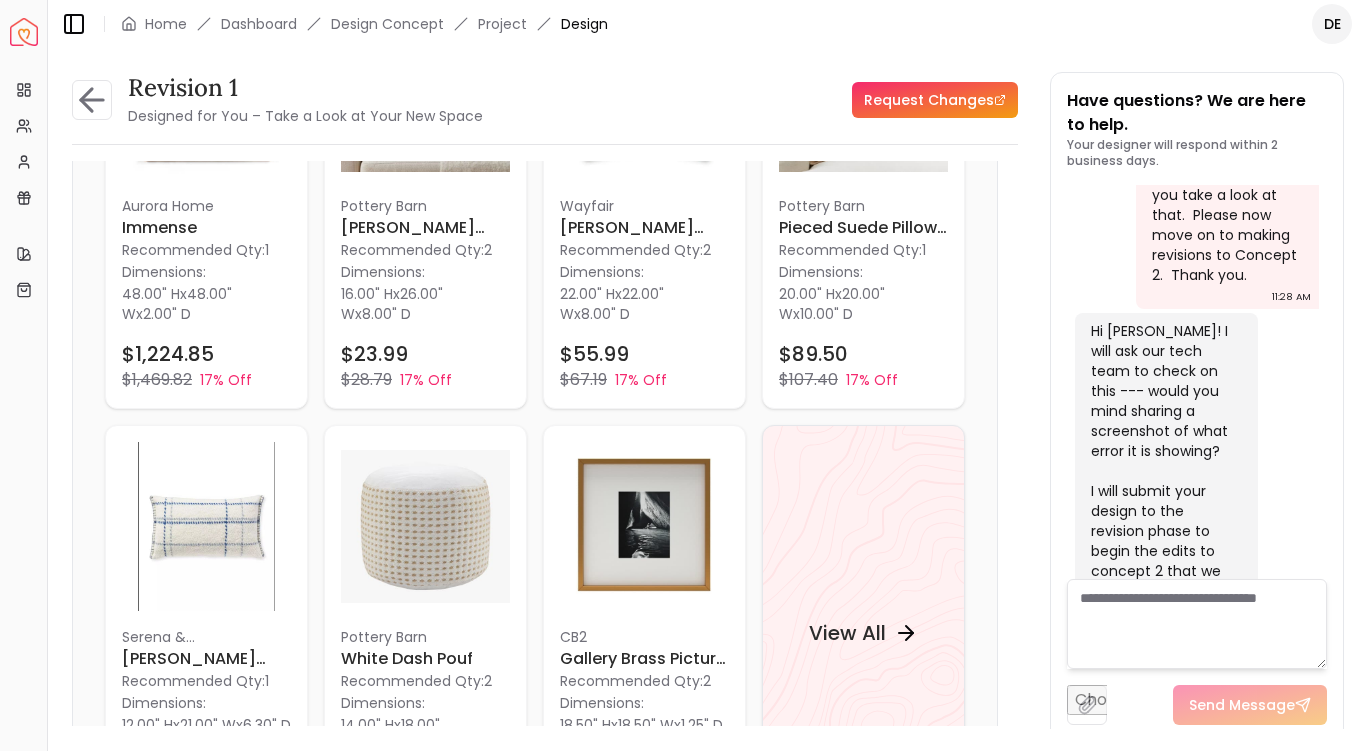 click at bounding box center (1197, 624) 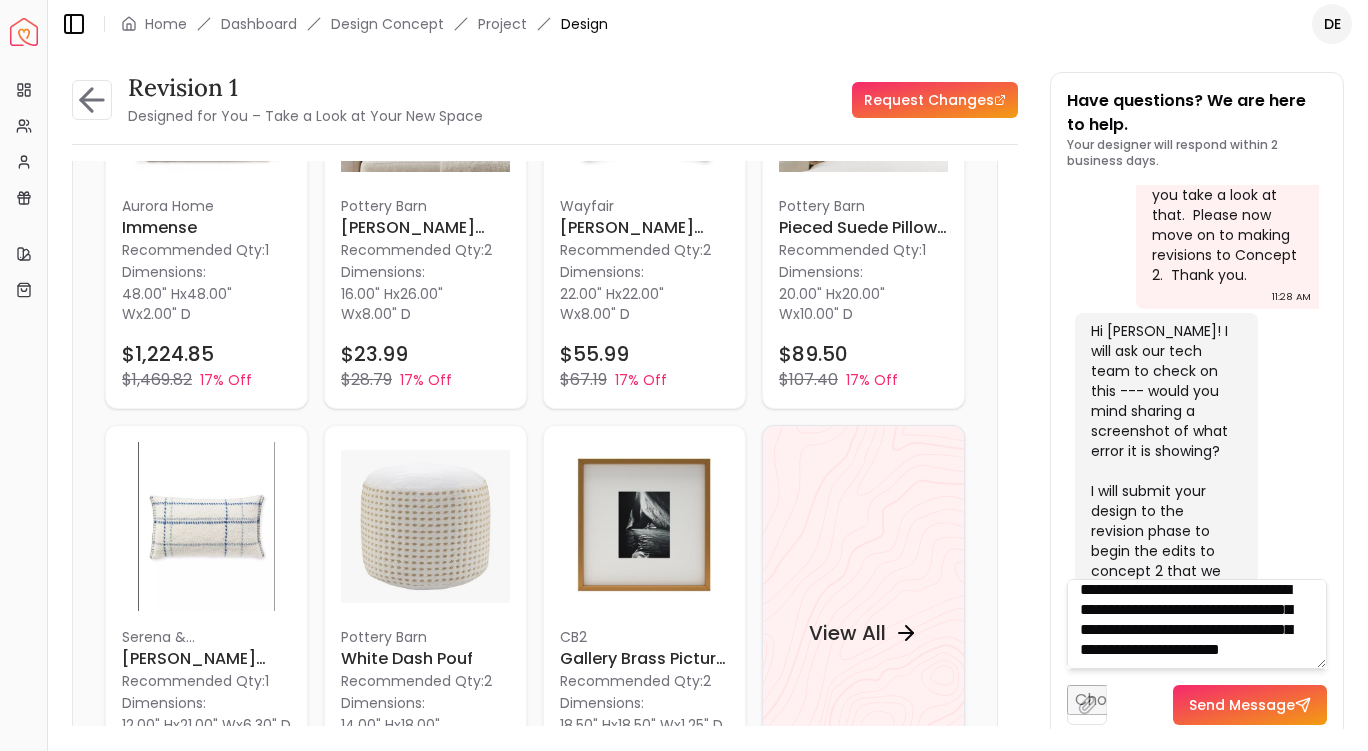 scroll, scrollTop: 41, scrollLeft: 0, axis: vertical 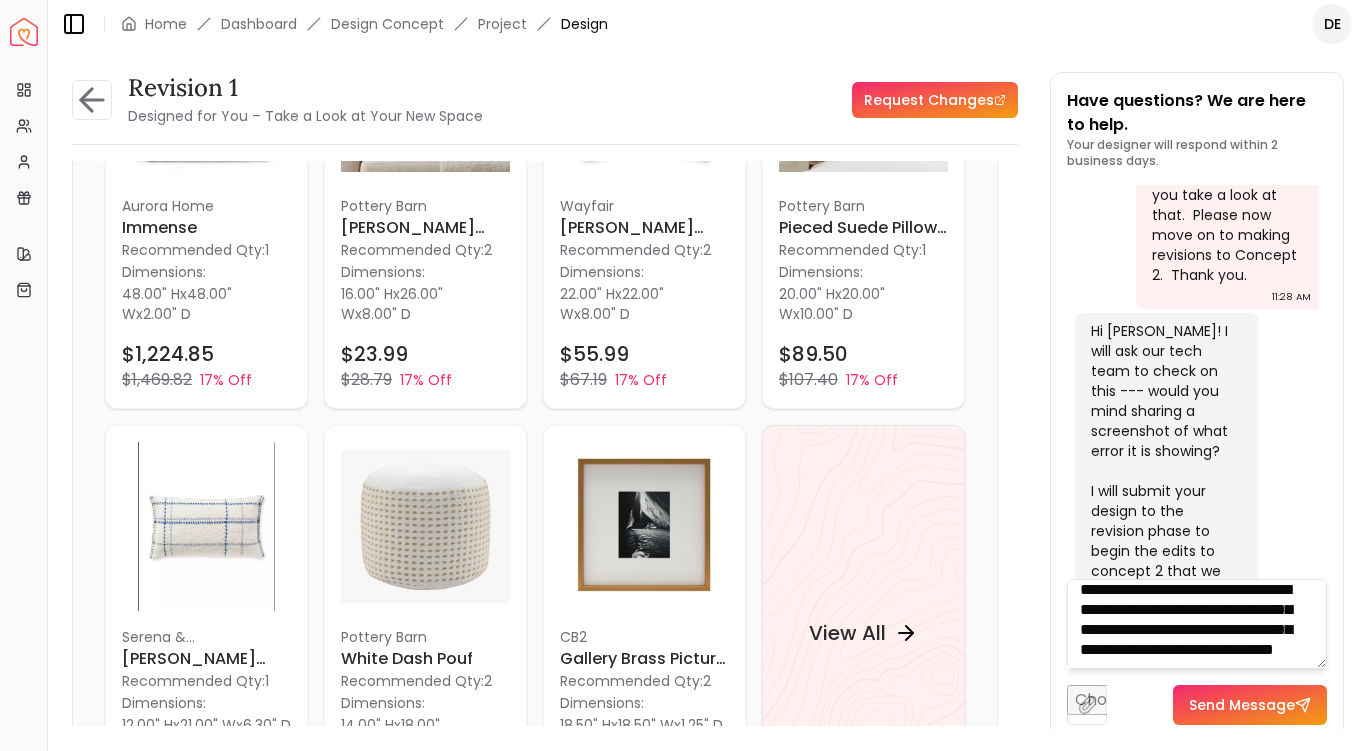 type on "**********" 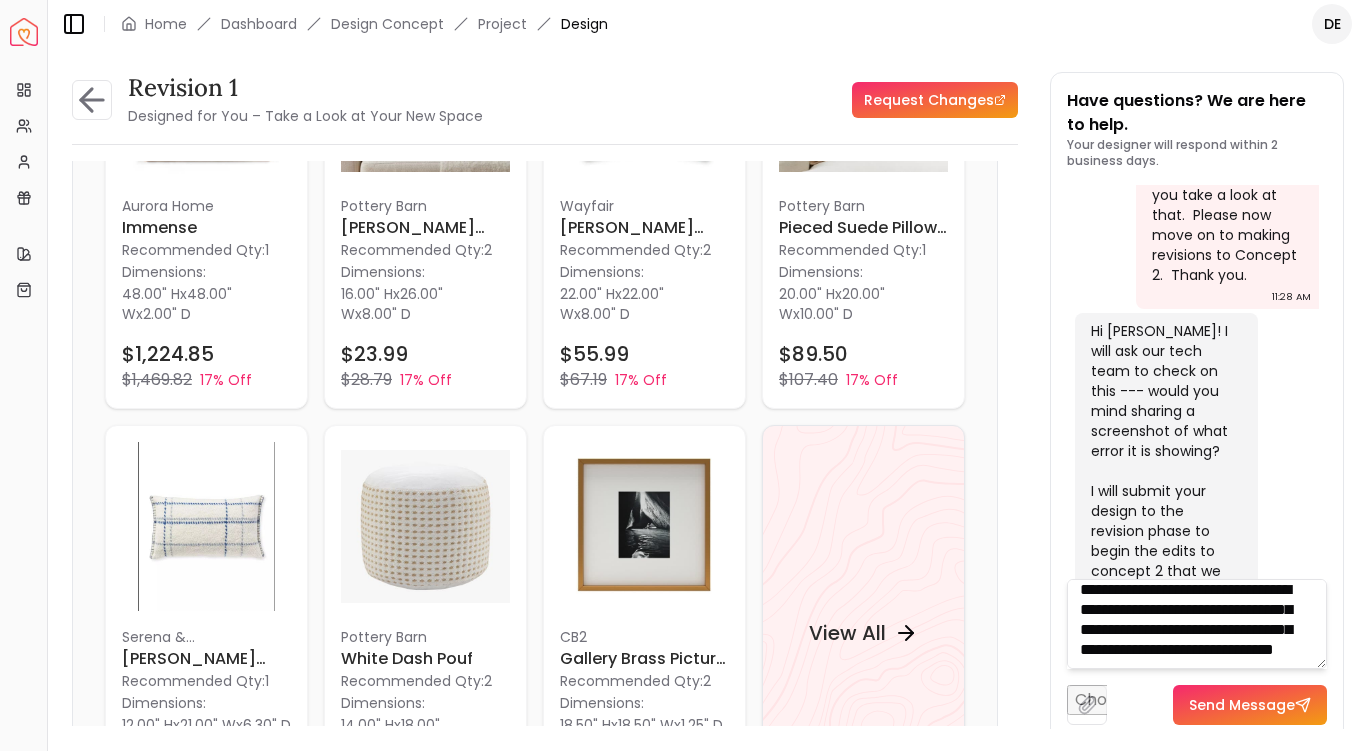 click on "Send Message" at bounding box center [1250, 705] 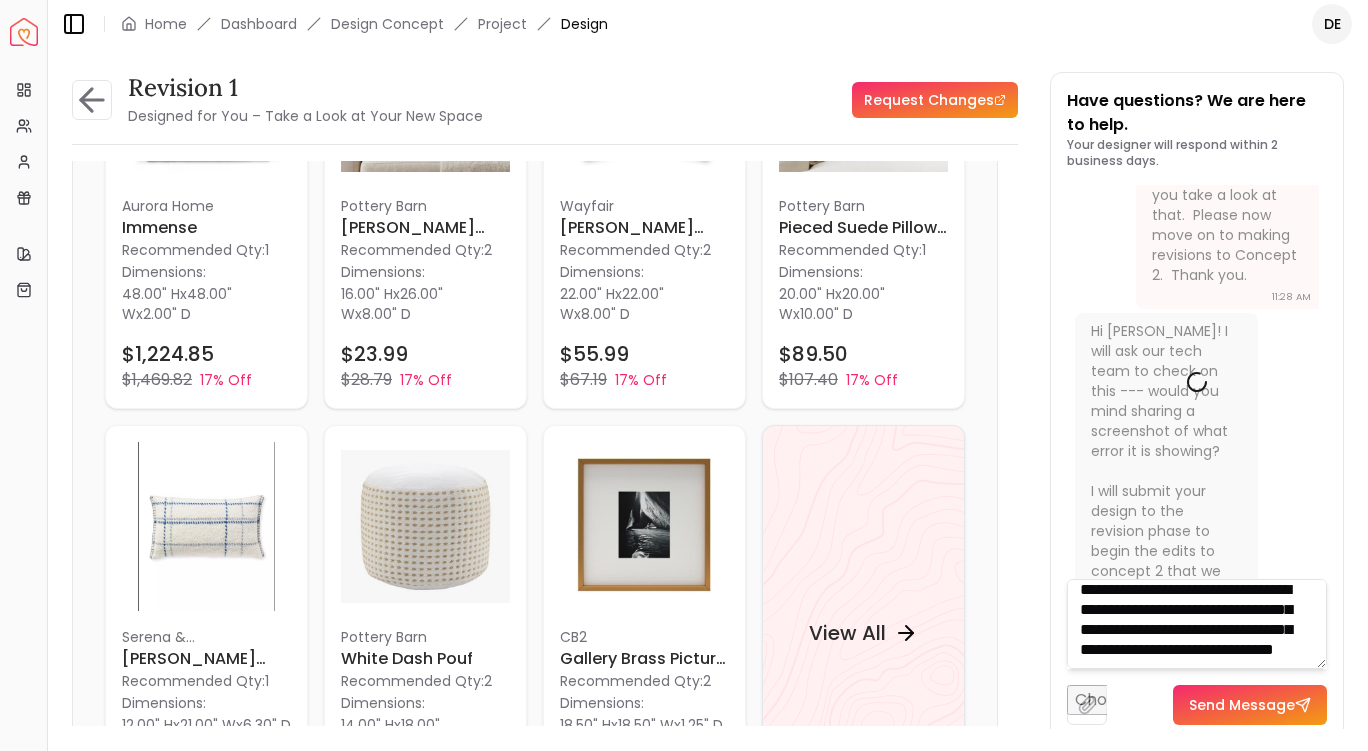 type 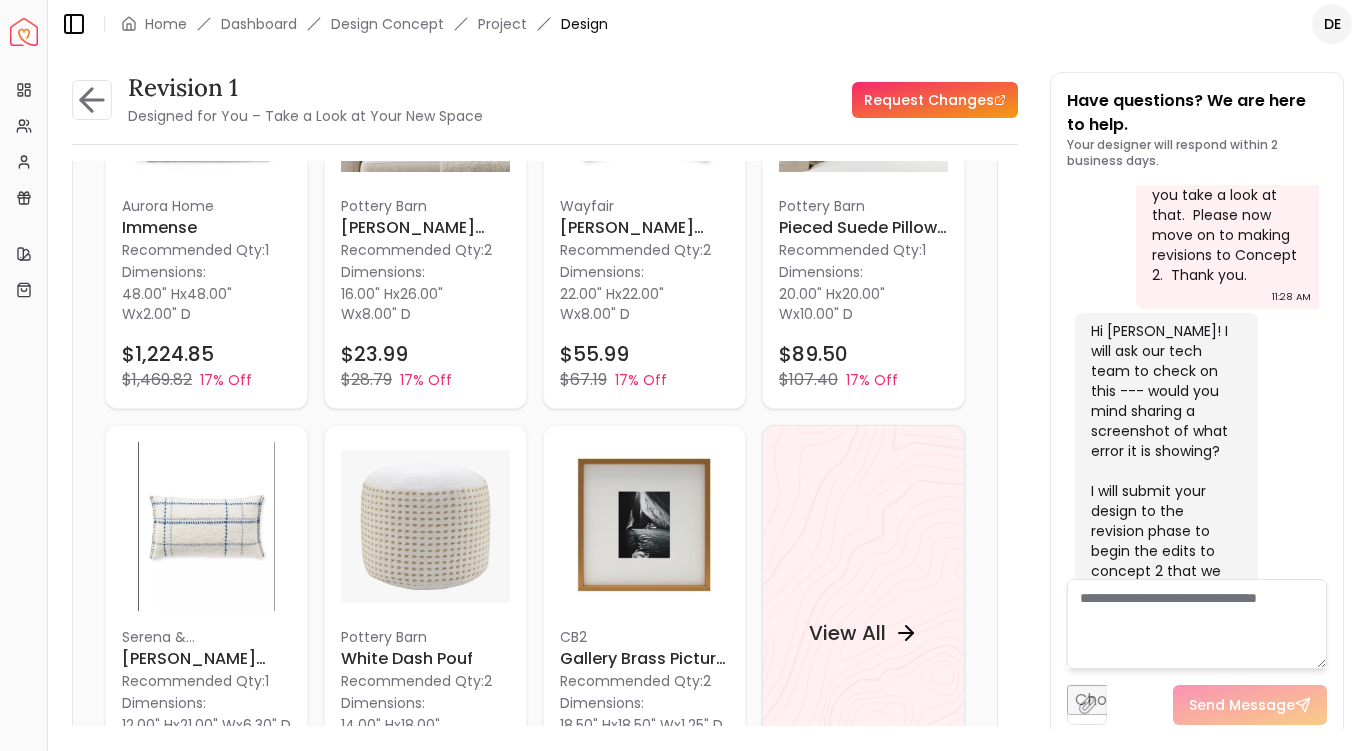 scroll, scrollTop: 0, scrollLeft: 0, axis: both 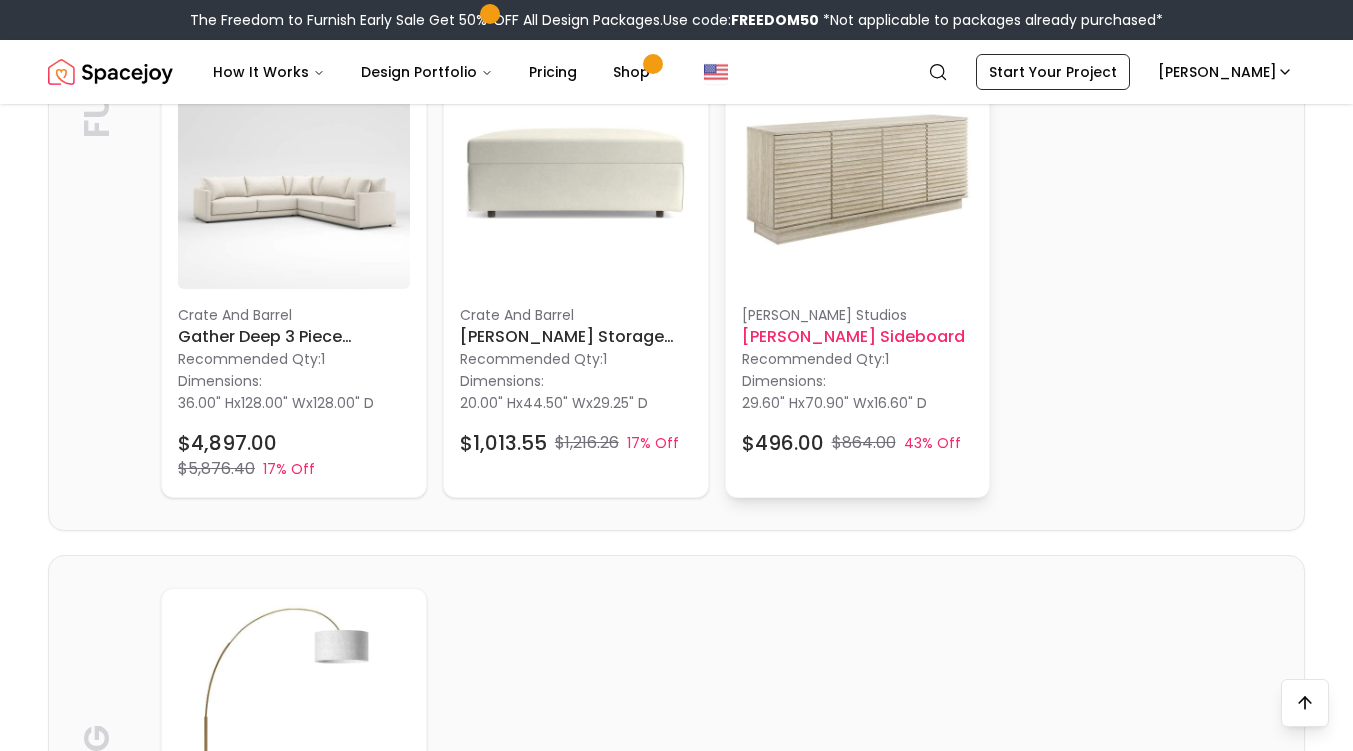 click on "Harper Studios" at bounding box center (858, 315) 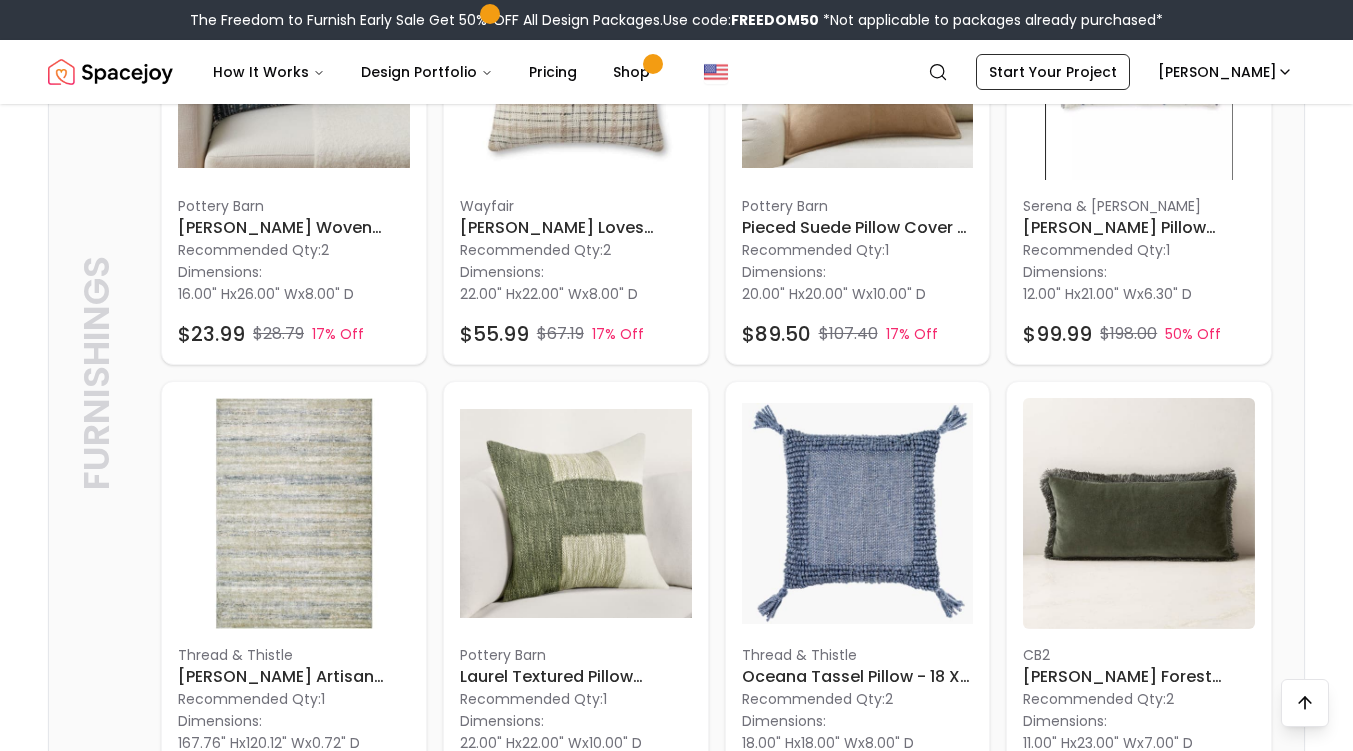 scroll, scrollTop: 657, scrollLeft: 0, axis: vertical 